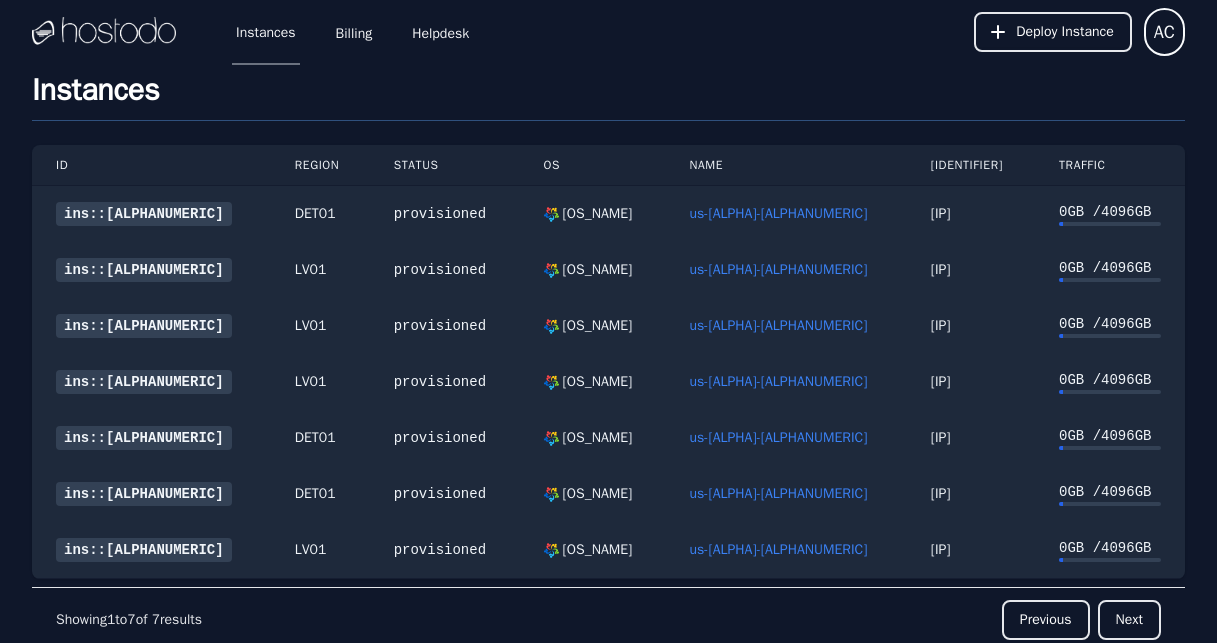scroll, scrollTop: 103, scrollLeft: 0, axis: vertical 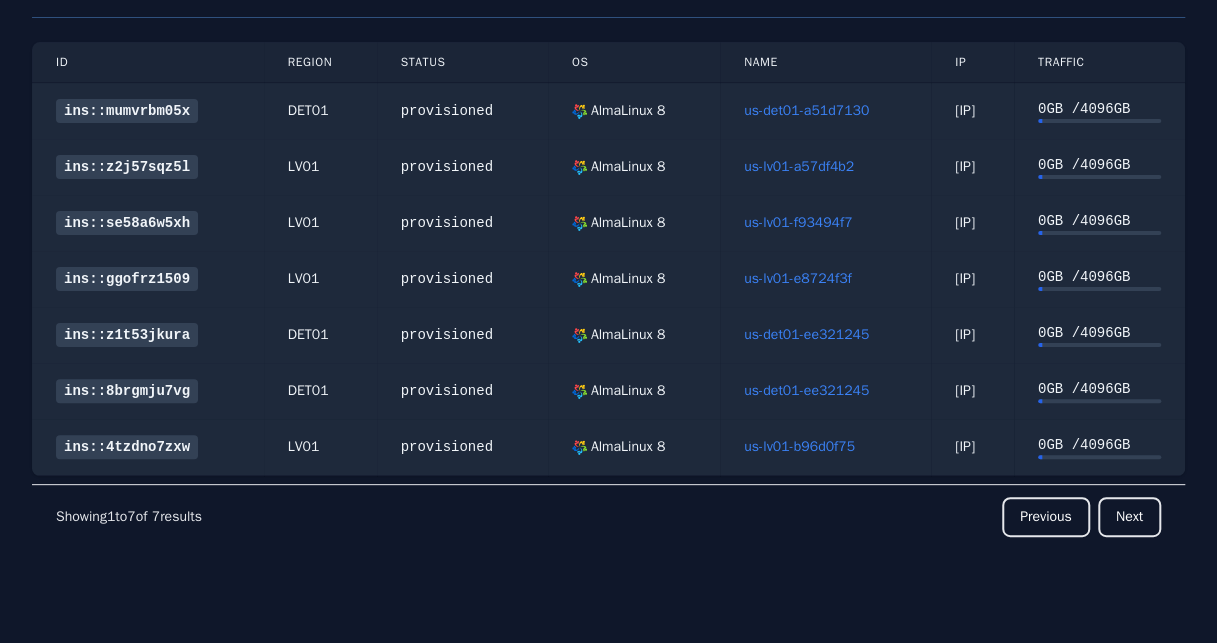 click on "us-det01-a51d7130" at bounding box center [806, 110] 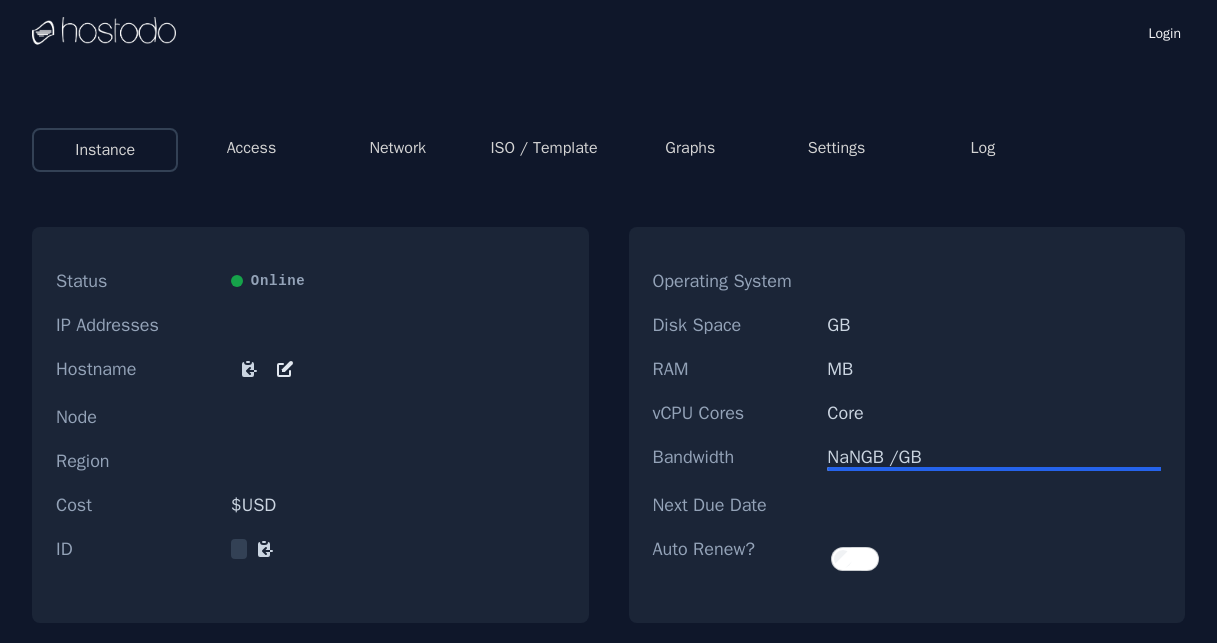 scroll, scrollTop: 0, scrollLeft: 0, axis: both 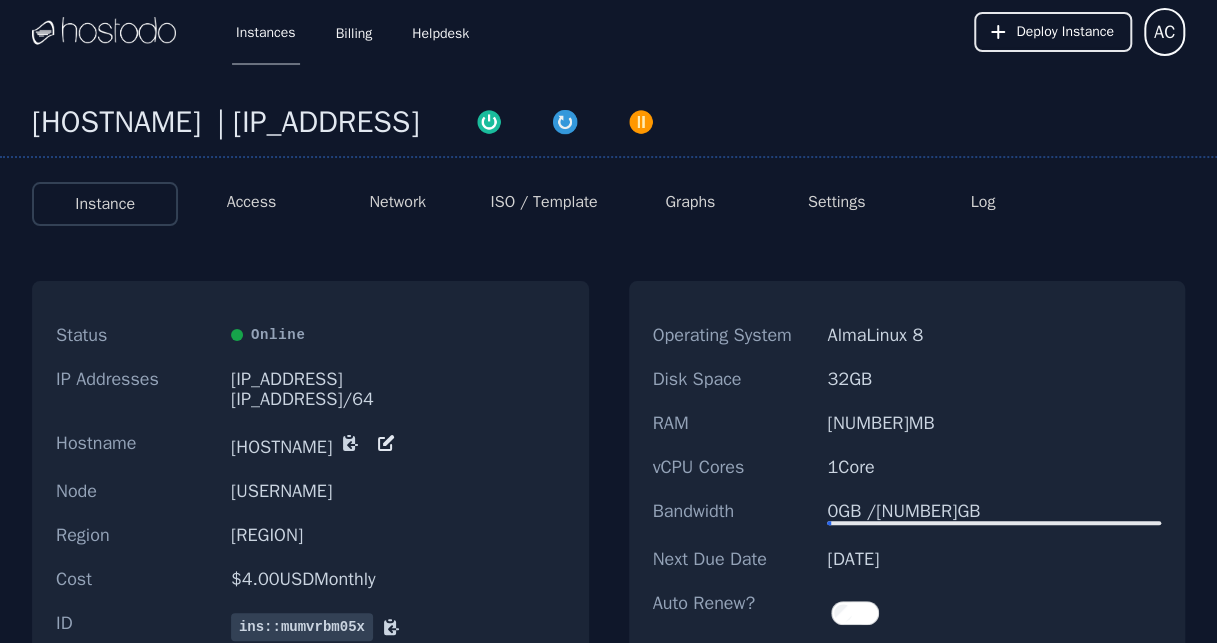 click 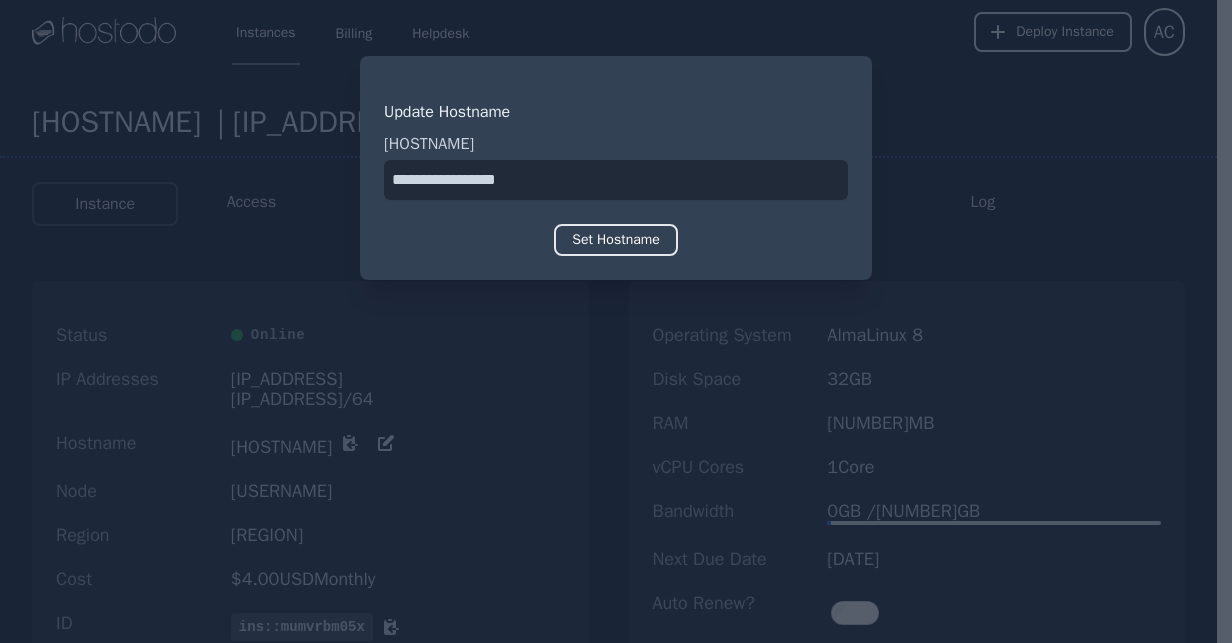 drag, startPoint x: 596, startPoint y: 192, endPoint x: -48, endPoint y: 45, distance: 660.56415 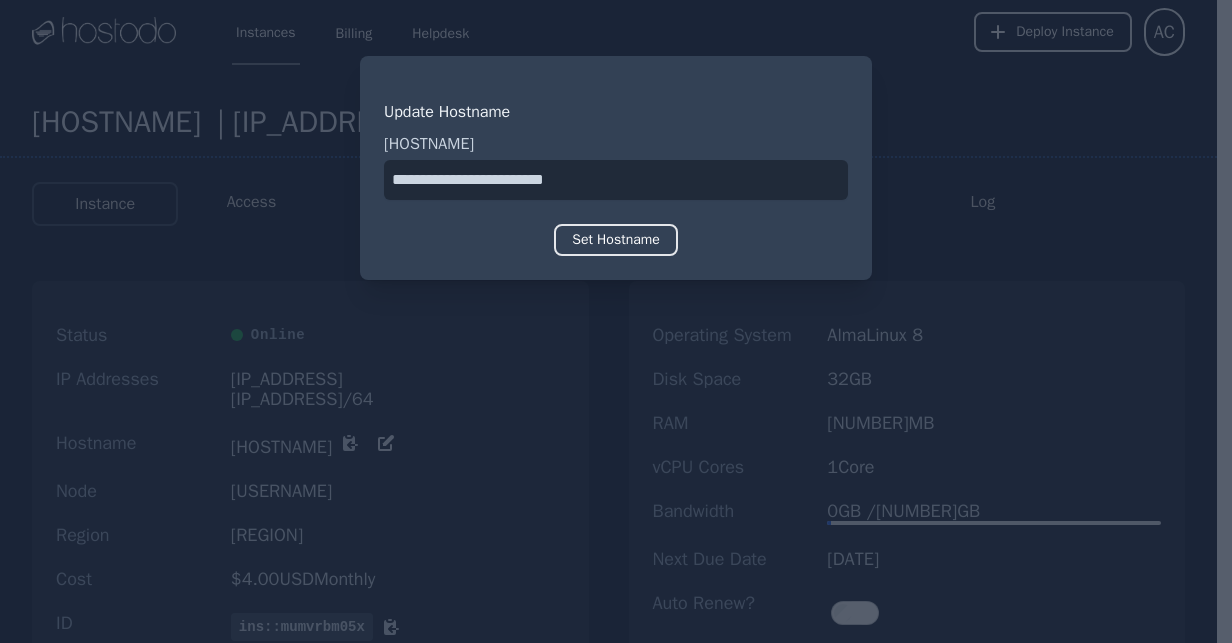 type on "**********" 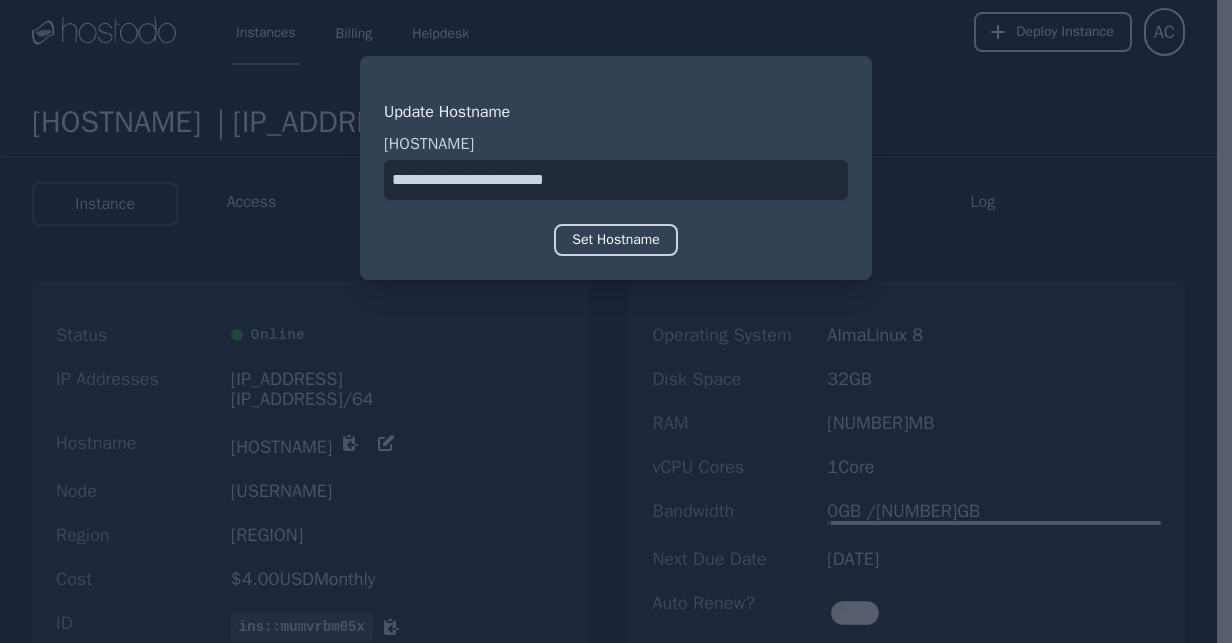 click on "Set Hostname" at bounding box center (616, 240) 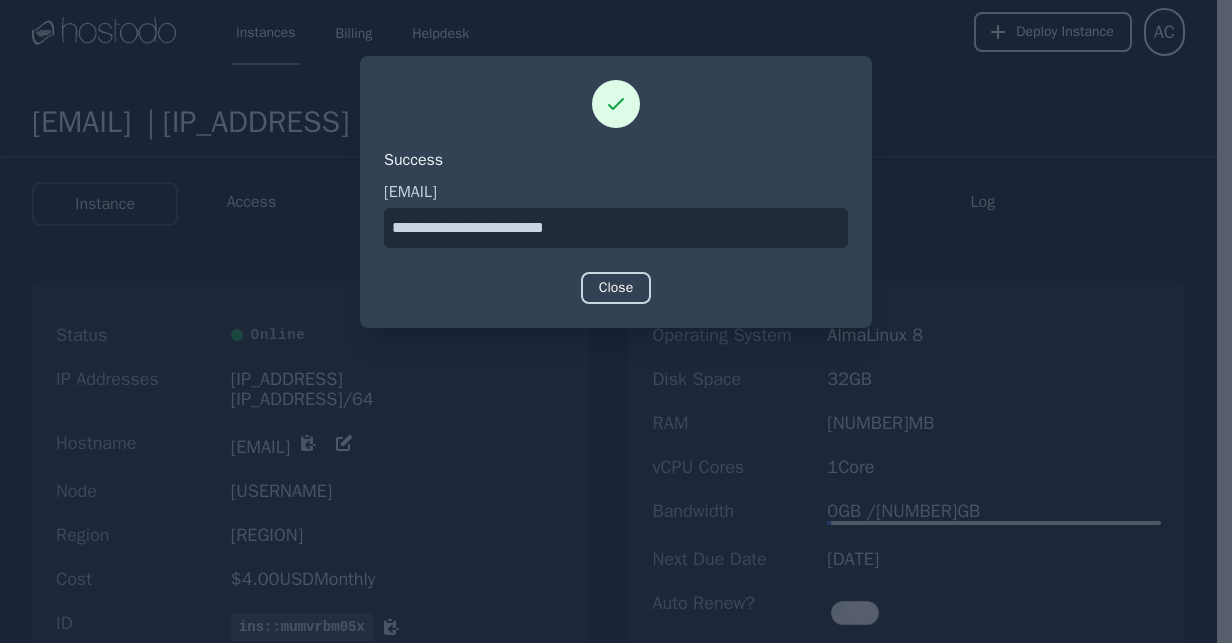 click on "Close" at bounding box center [616, 288] 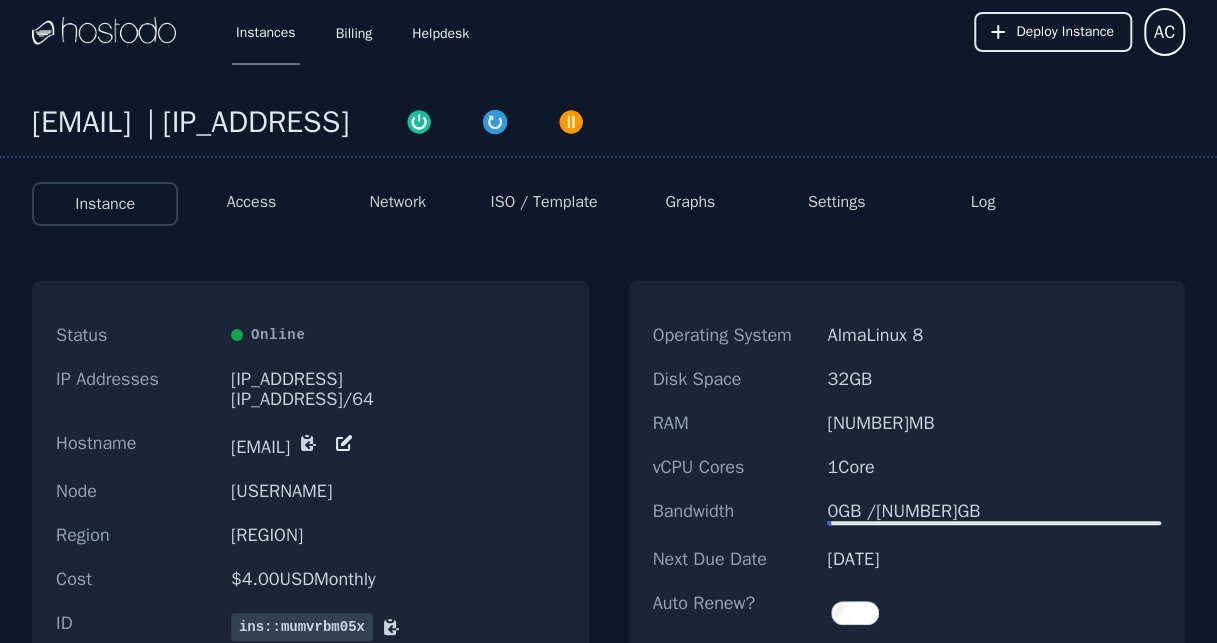 click on "Network" at bounding box center (398, 204) 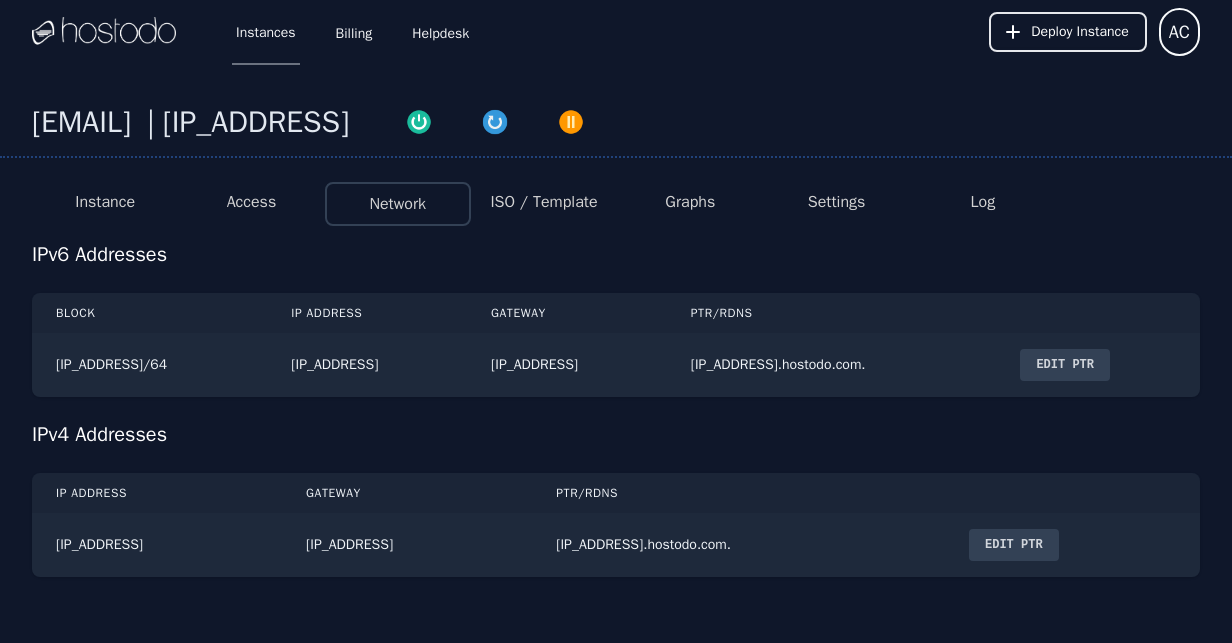 click on "Edit PTR" at bounding box center (1065, 365) 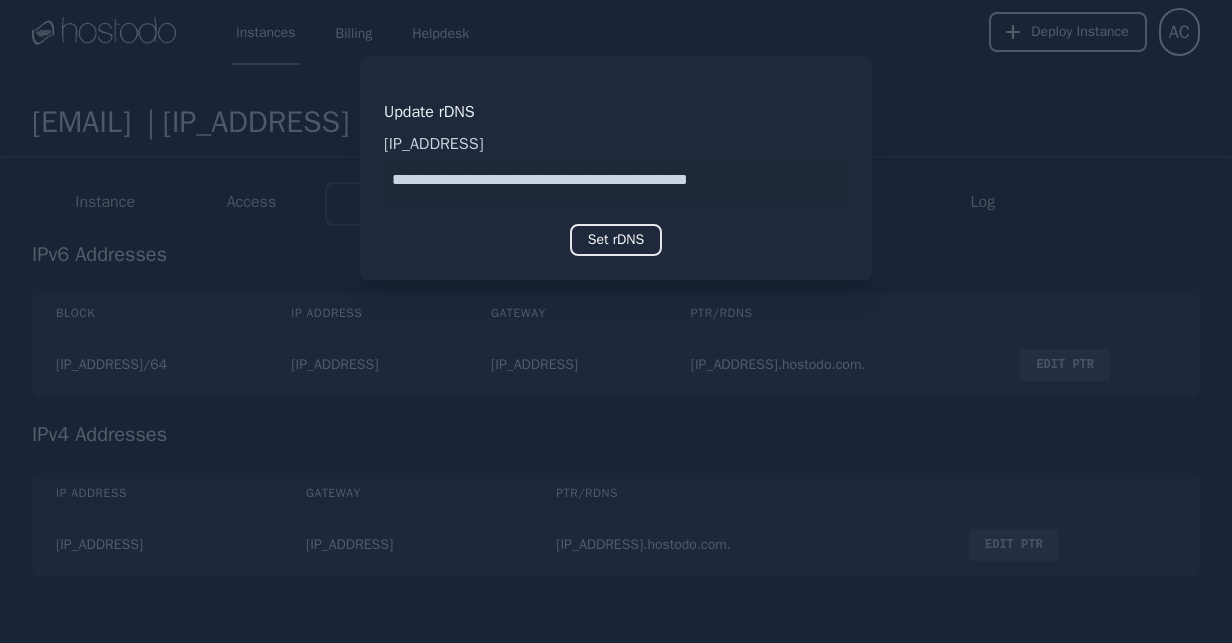 drag, startPoint x: 807, startPoint y: 187, endPoint x: 278, endPoint y: 109, distance: 534.71954 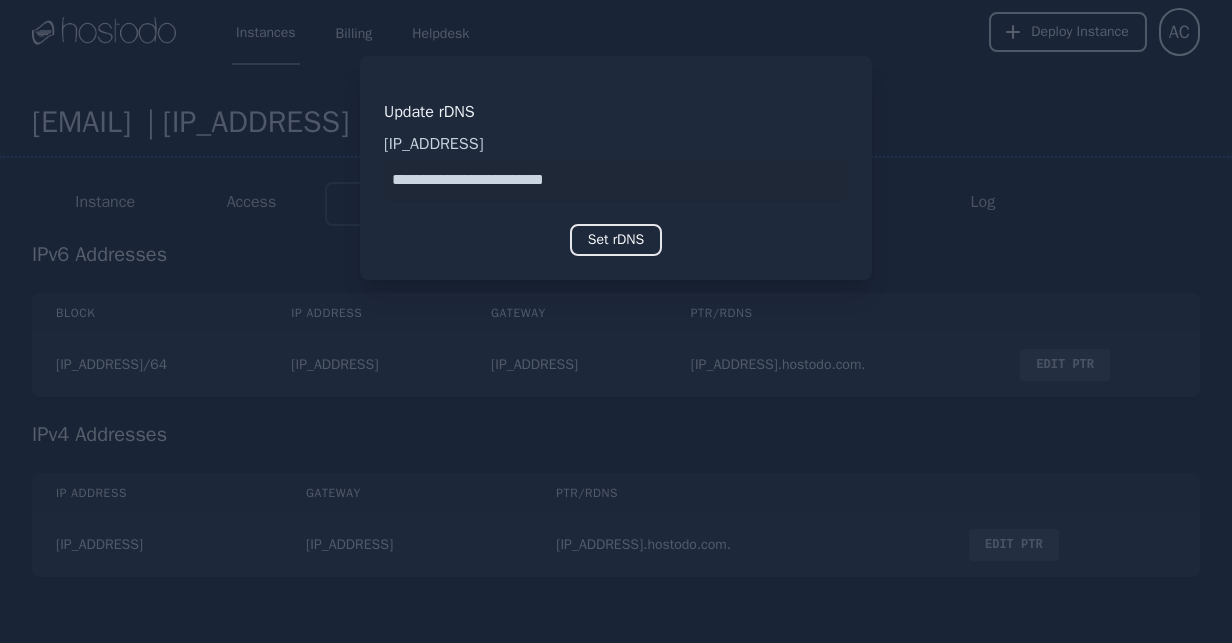 type on "**********" 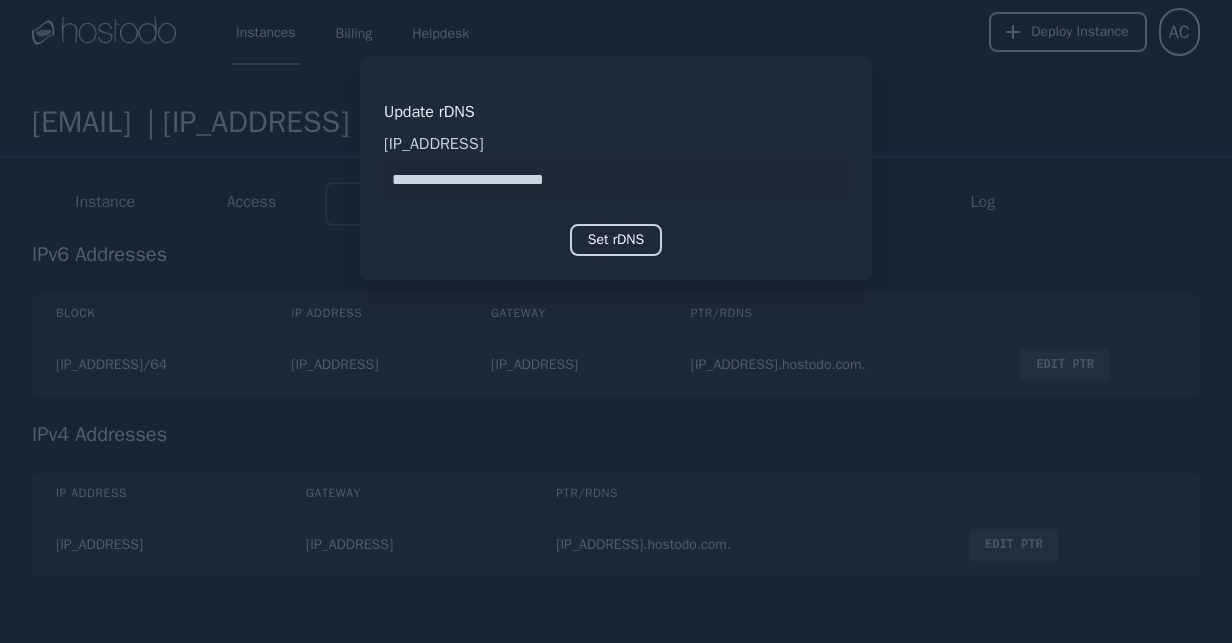 click on "Set rDNS" at bounding box center [616, 240] 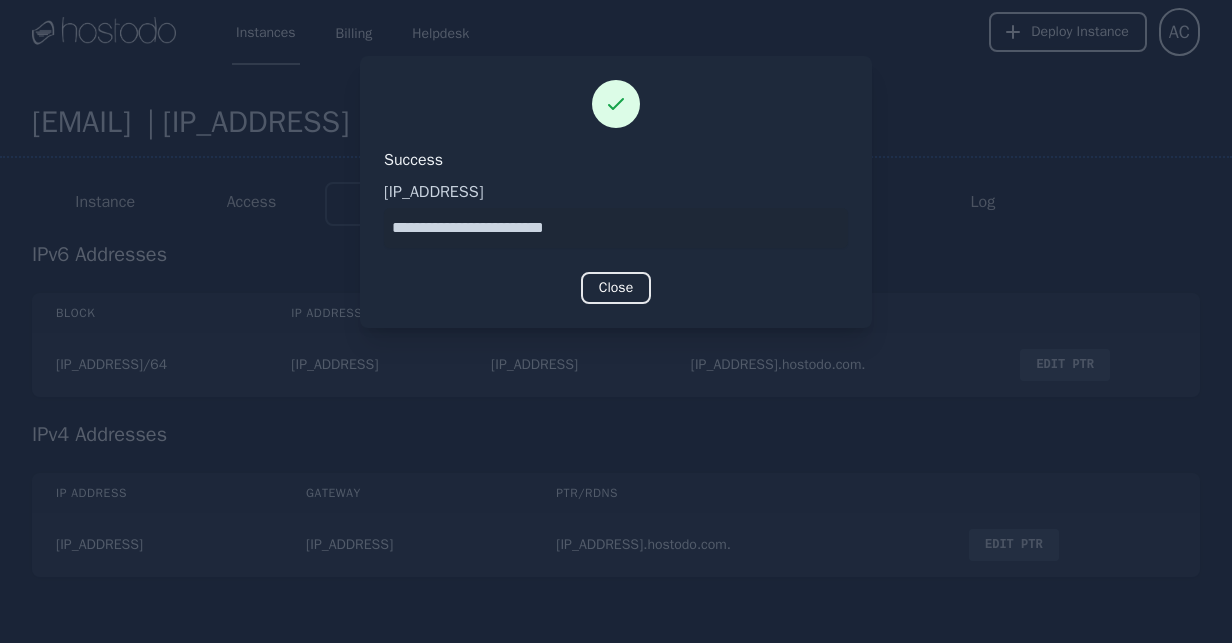 click at bounding box center [616, 321] 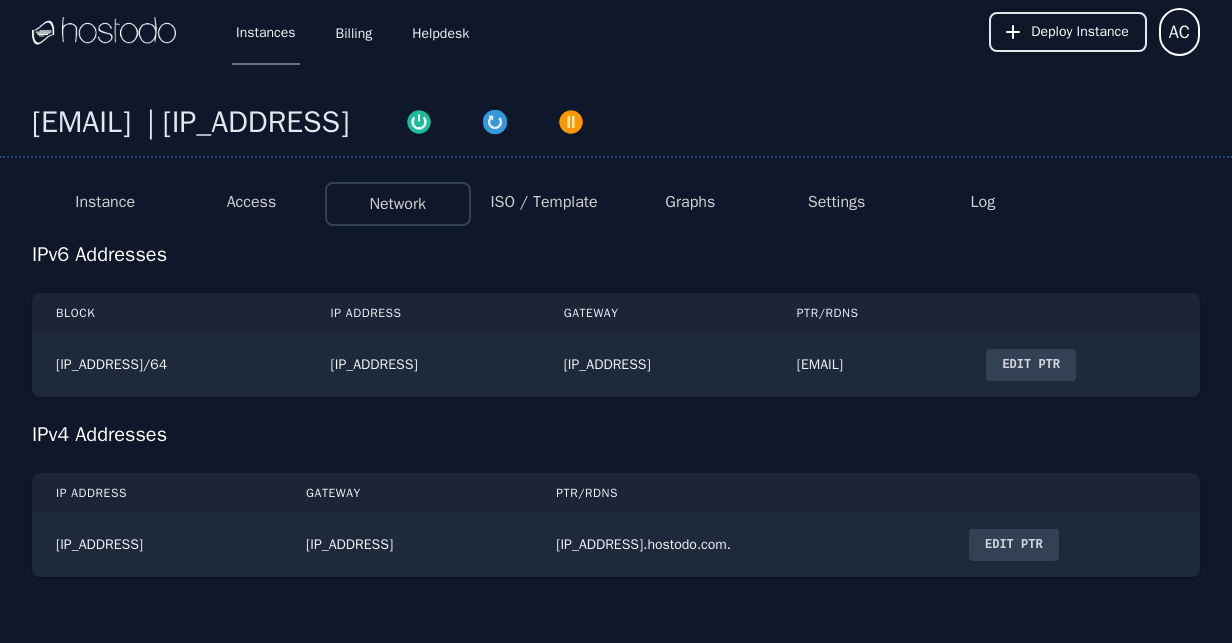 click on "Edit PTR" at bounding box center [1014, 545] 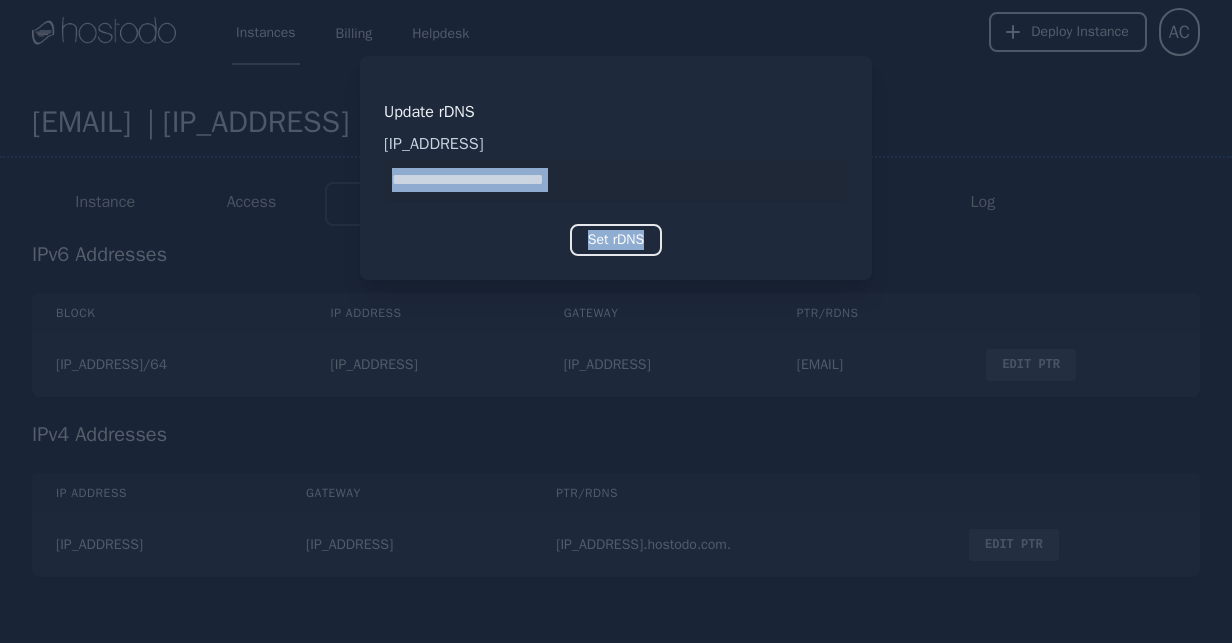 drag, startPoint x: 684, startPoint y: 202, endPoint x: 670, endPoint y: 196, distance: 15.231546 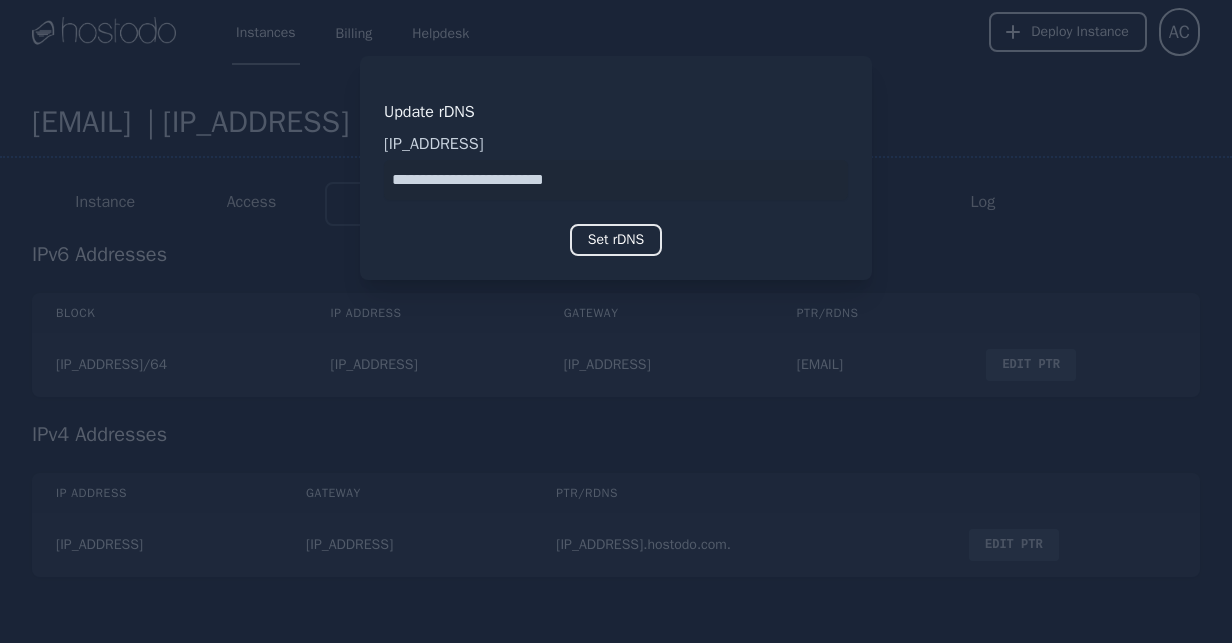 drag, startPoint x: 668, startPoint y: 179, endPoint x: 65, endPoint y: 24, distance: 622.6026 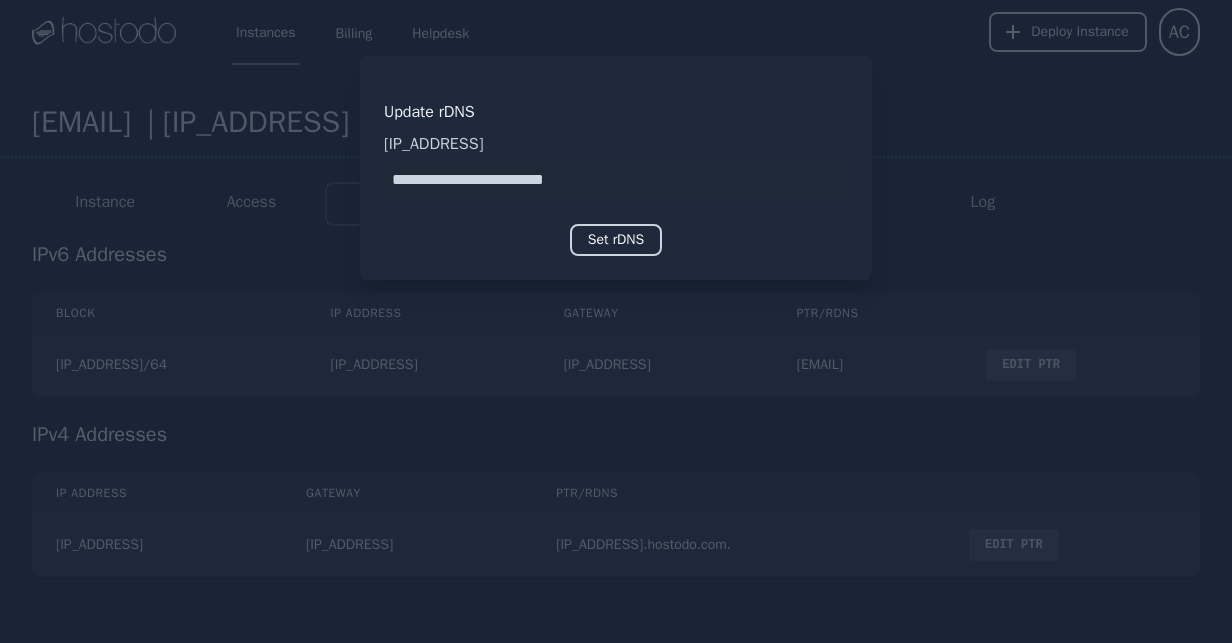 click on "Set rDNS" at bounding box center [616, 240] 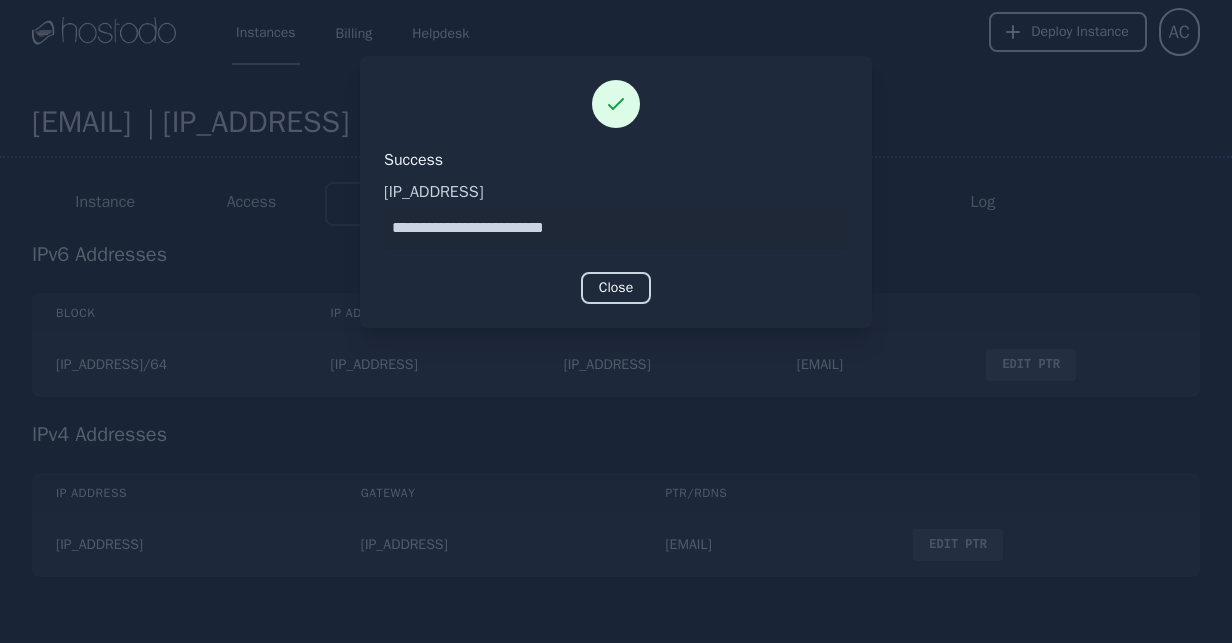 click on "Close" at bounding box center [616, 288] 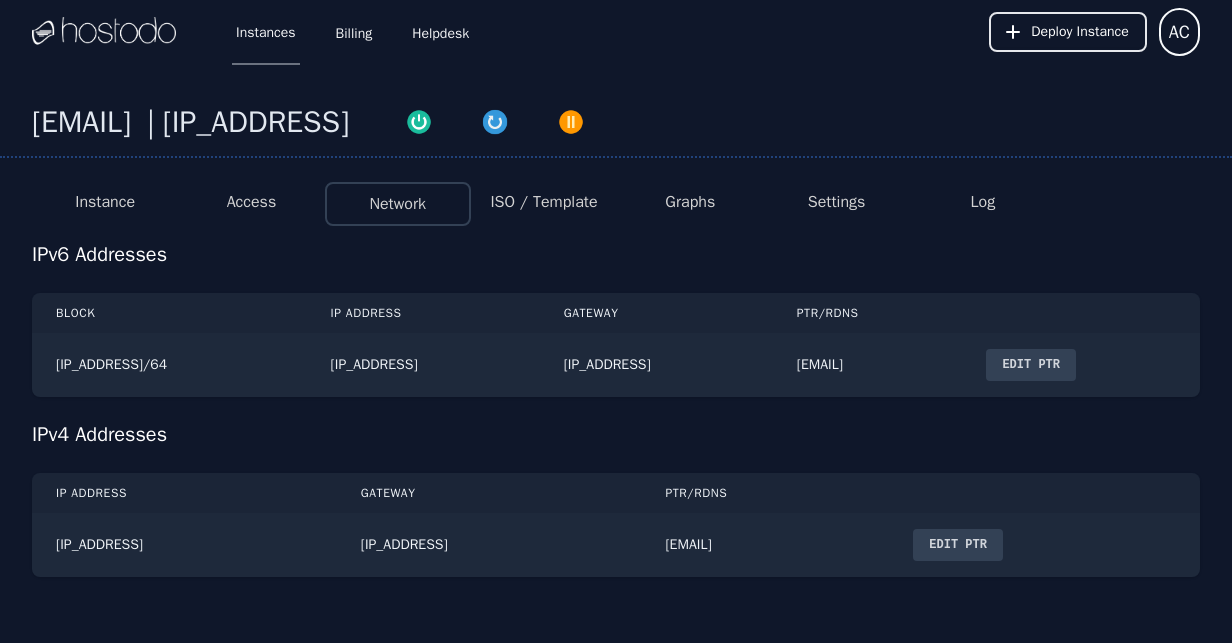 click on "Edit PTR" at bounding box center (1031, 365) 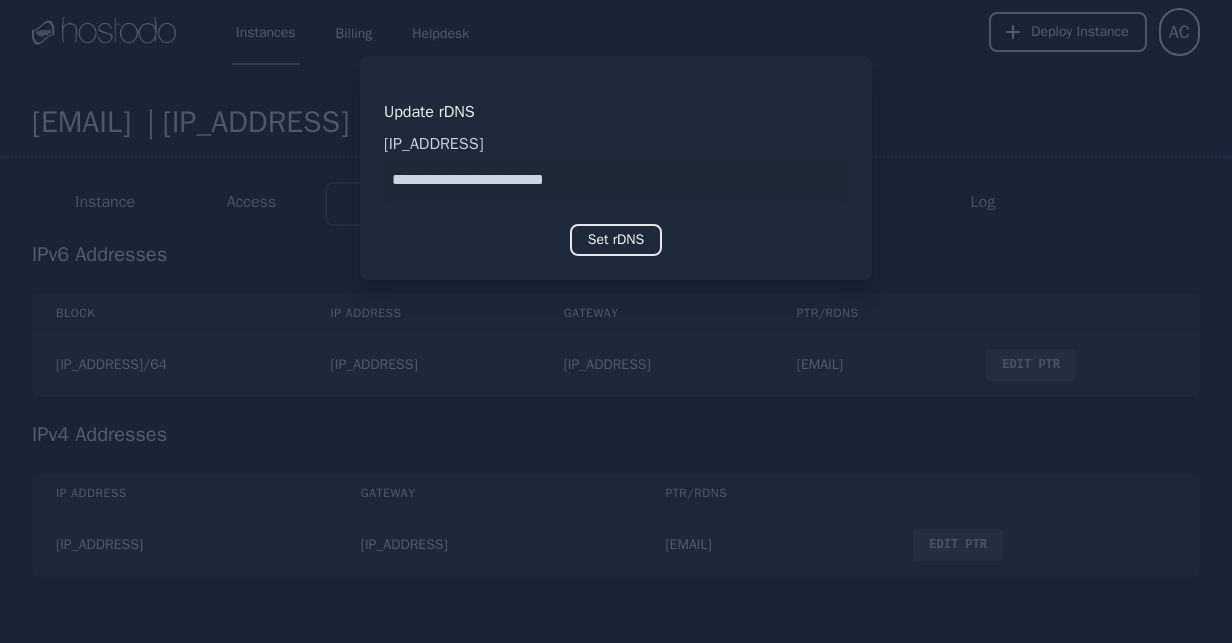 drag, startPoint x: 396, startPoint y: 172, endPoint x: 439, endPoint y: 217, distance: 62.241467 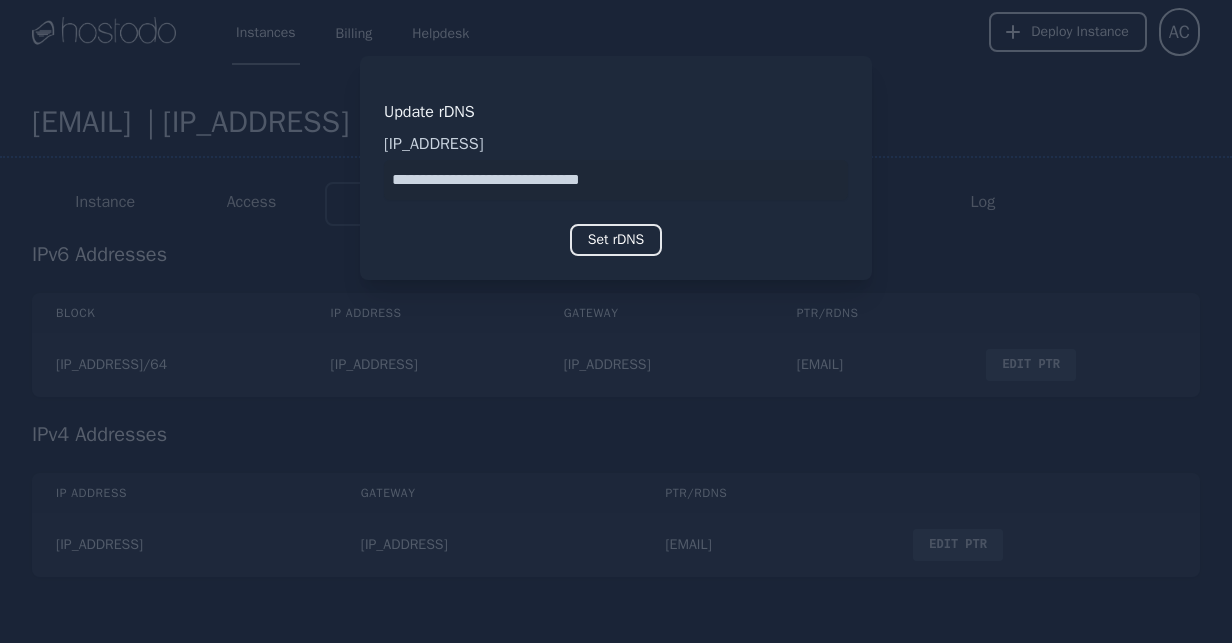 type on "**********" 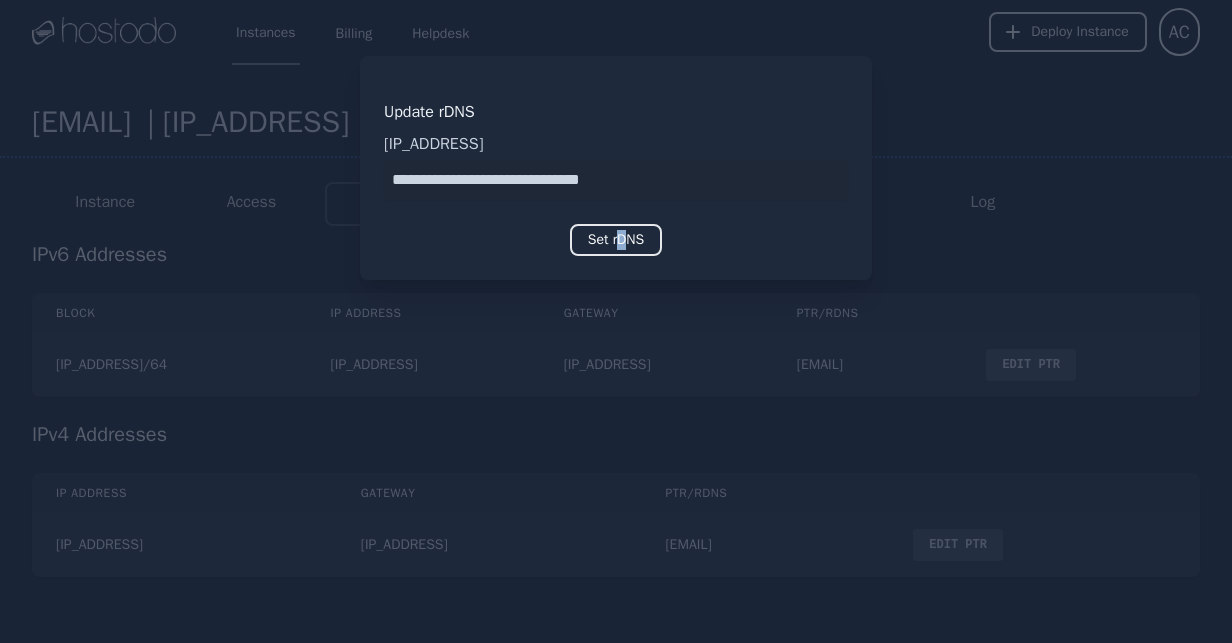 drag, startPoint x: 624, startPoint y: 256, endPoint x: 620, endPoint y: 242, distance: 14.56022 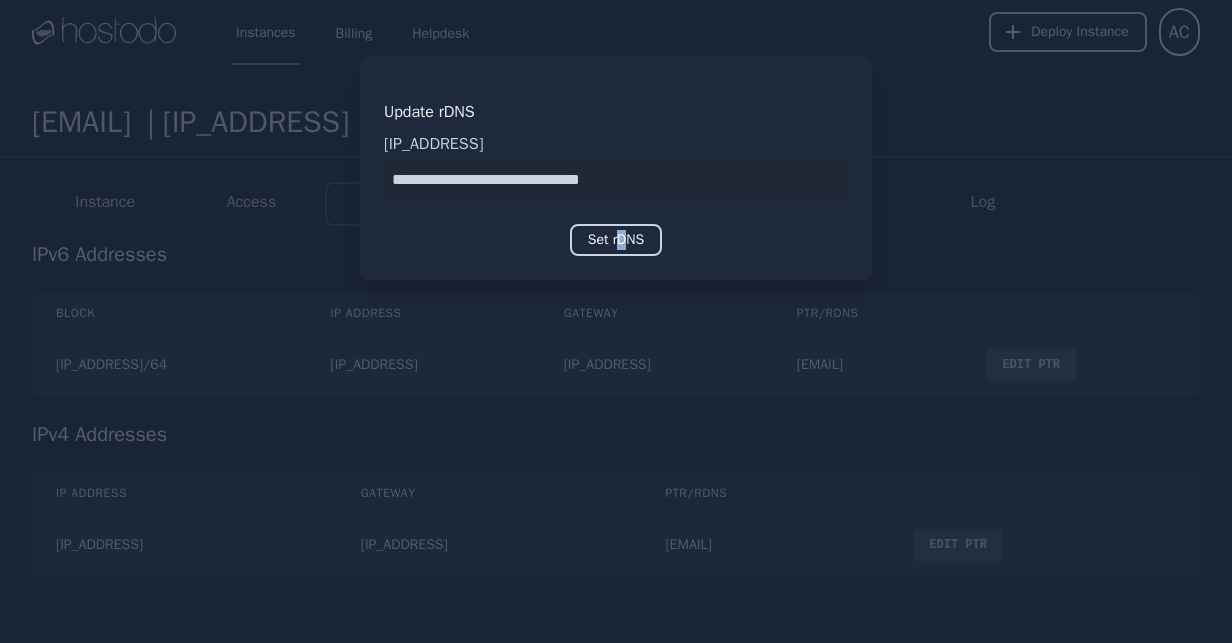 click on "Set rDNS" at bounding box center [616, 240] 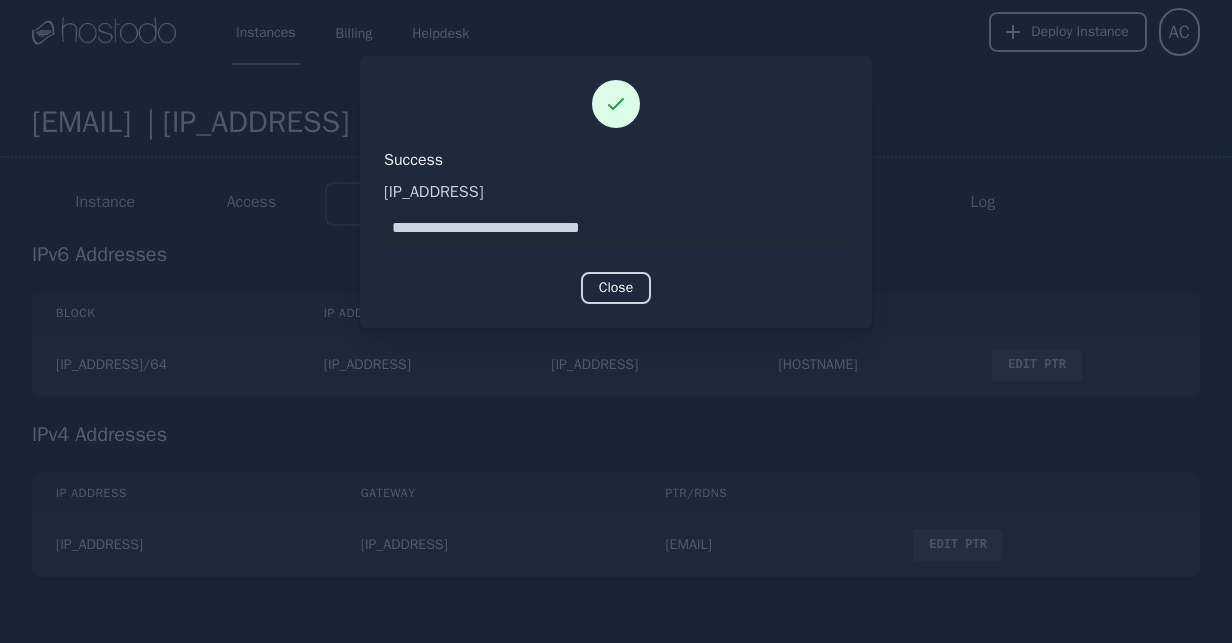 click on "Close" at bounding box center [616, 288] 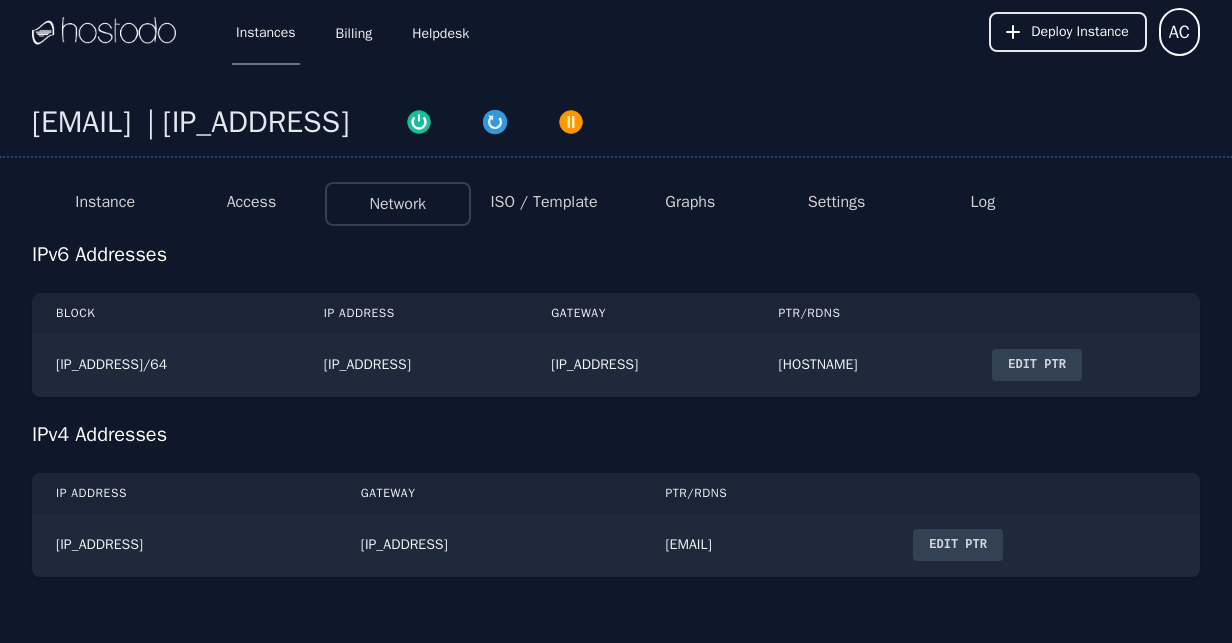 click on "Edit PTR" at bounding box center [958, 545] 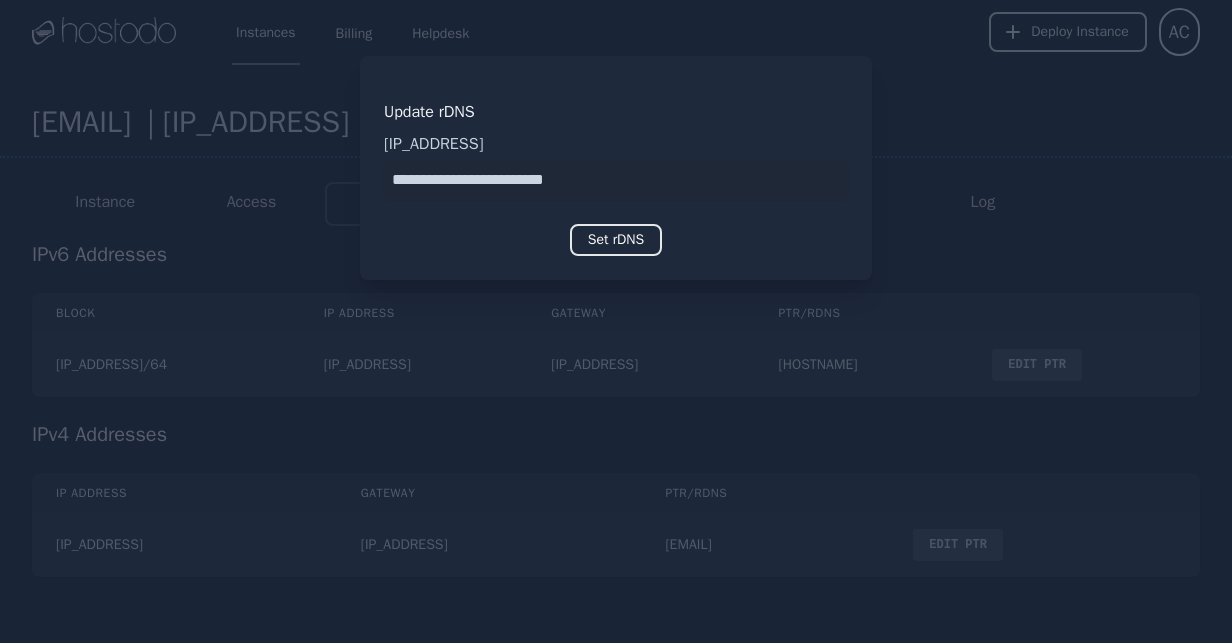 drag, startPoint x: 385, startPoint y: 180, endPoint x: 408, endPoint y: 248, distance: 71.7844 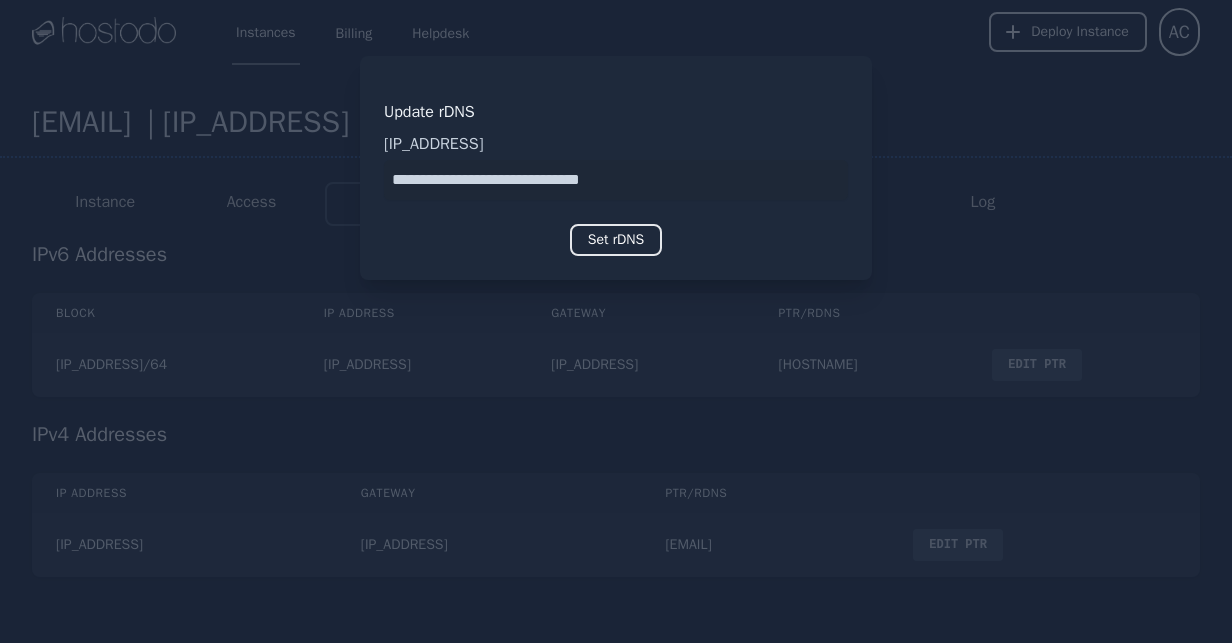 type on "**********" 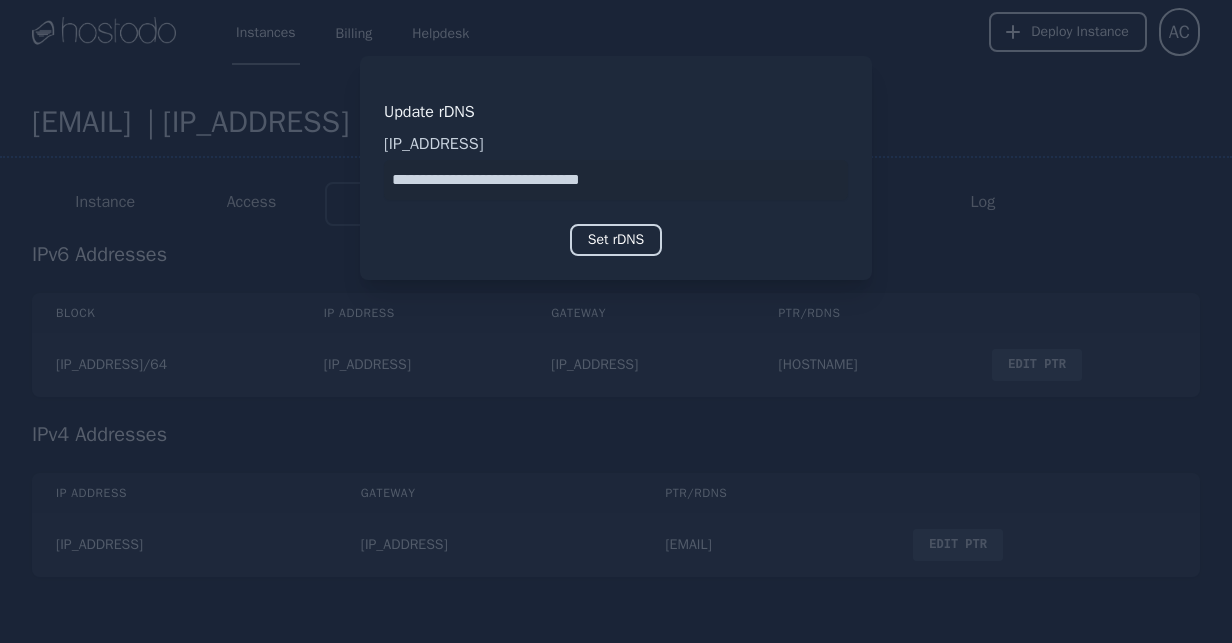 click on "Set rDNS" at bounding box center (616, 240) 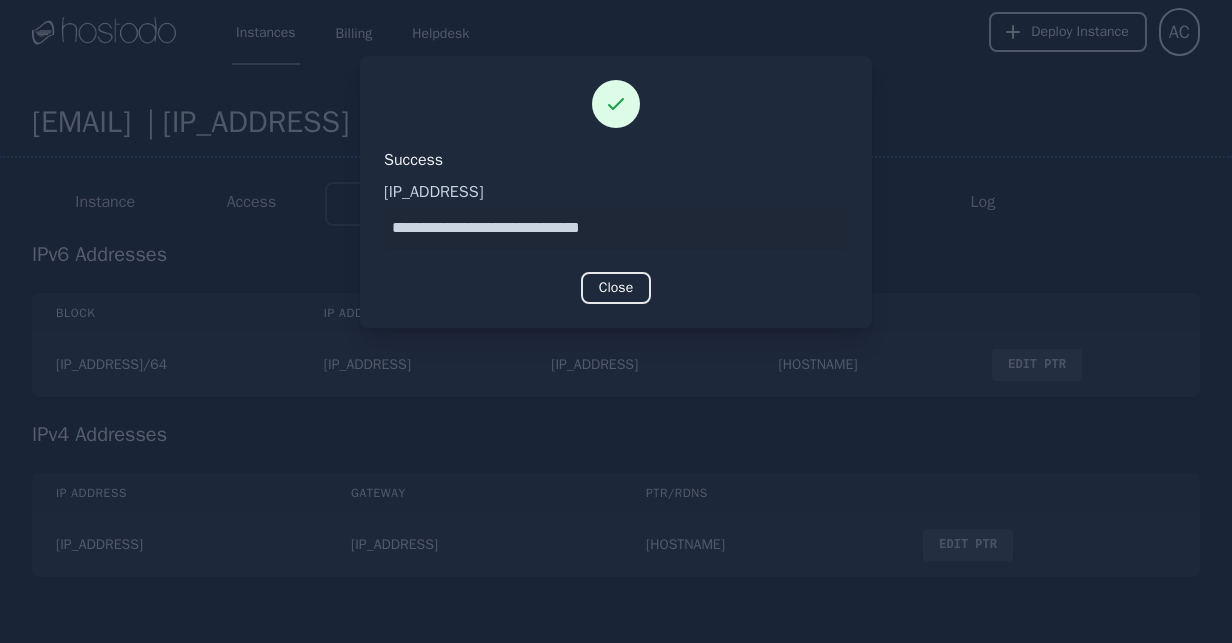 click at bounding box center (616, 321) 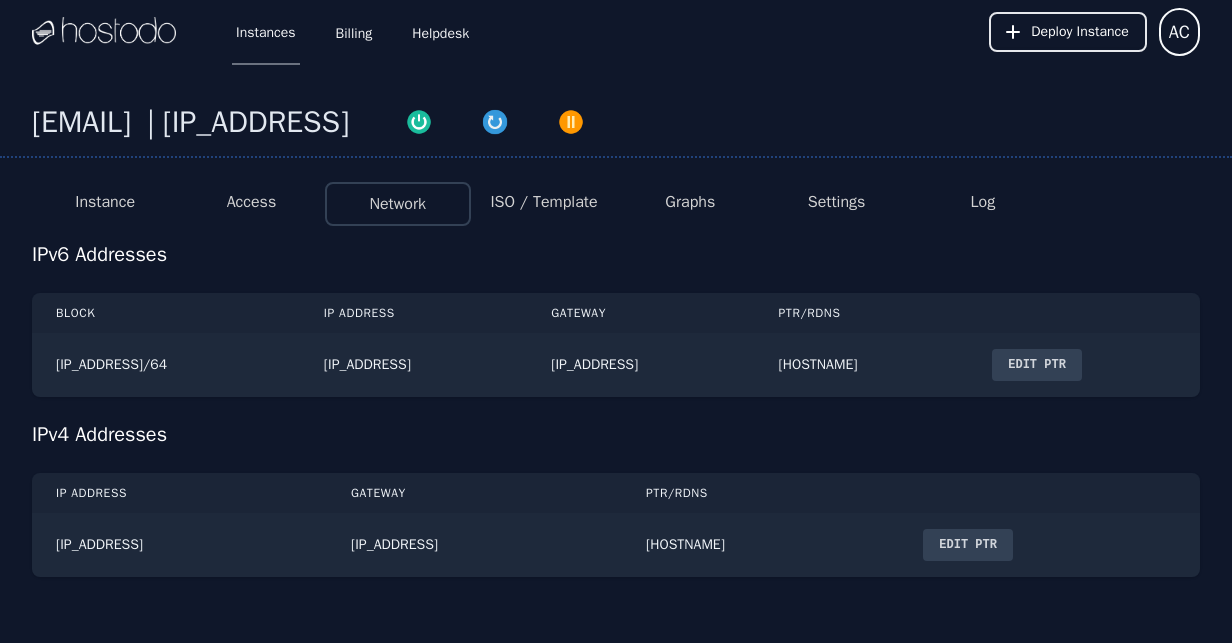 click on "Access" at bounding box center [252, 202] 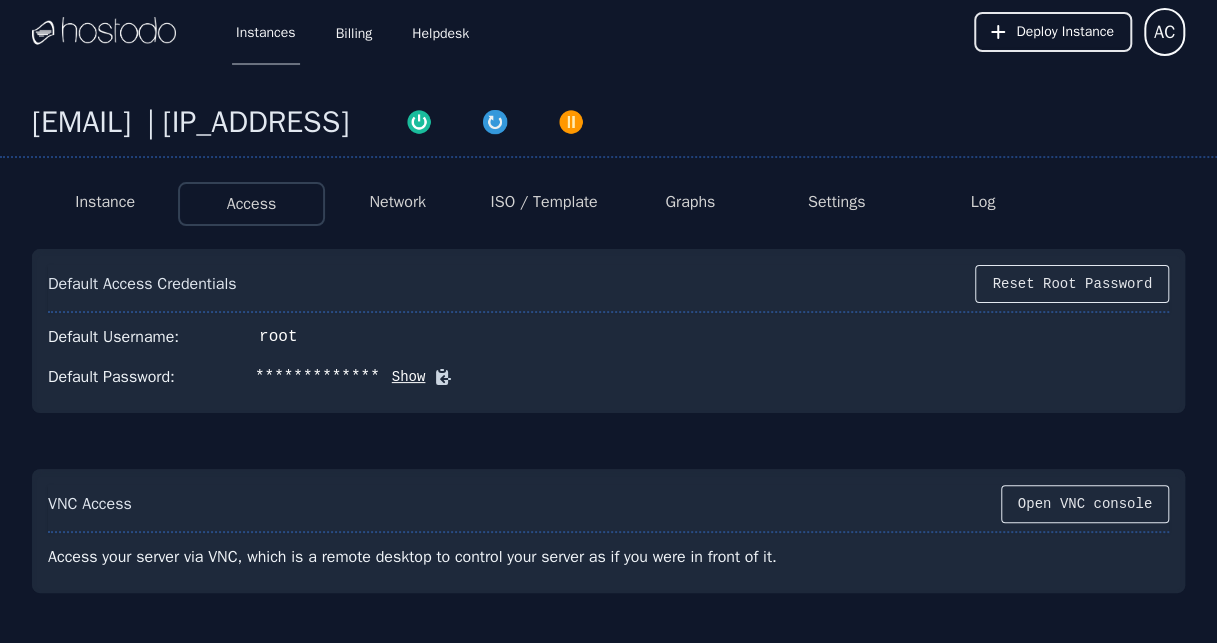 scroll, scrollTop: 133, scrollLeft: 0, axis: vertical 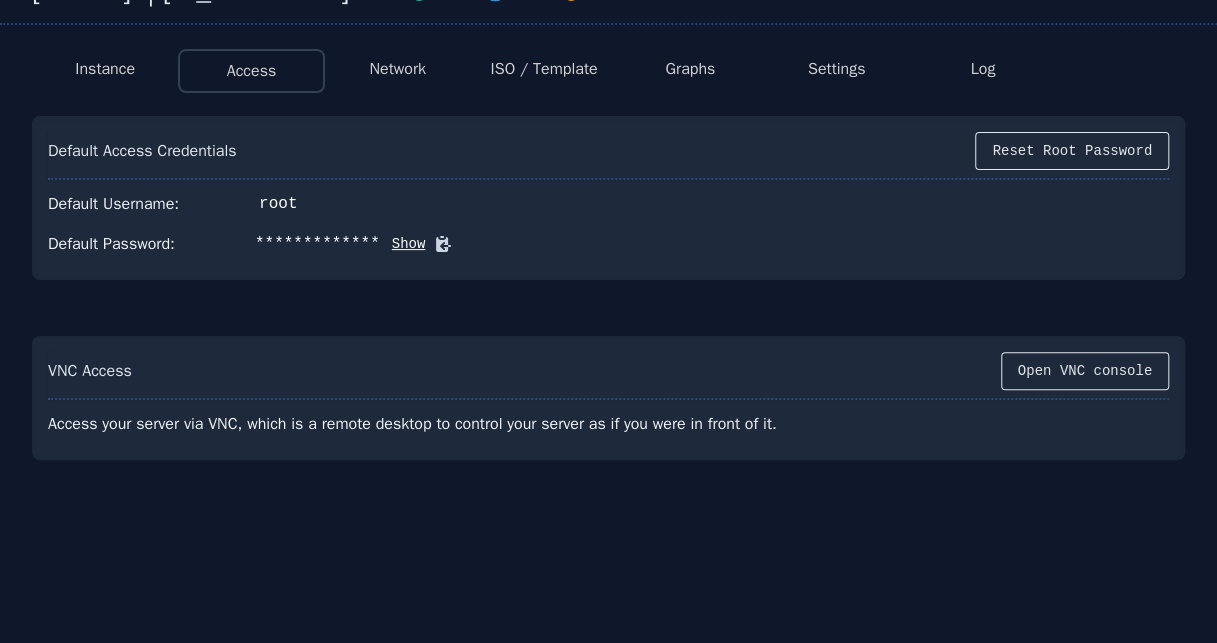 click on "Network" at bounding box center (397, 69) 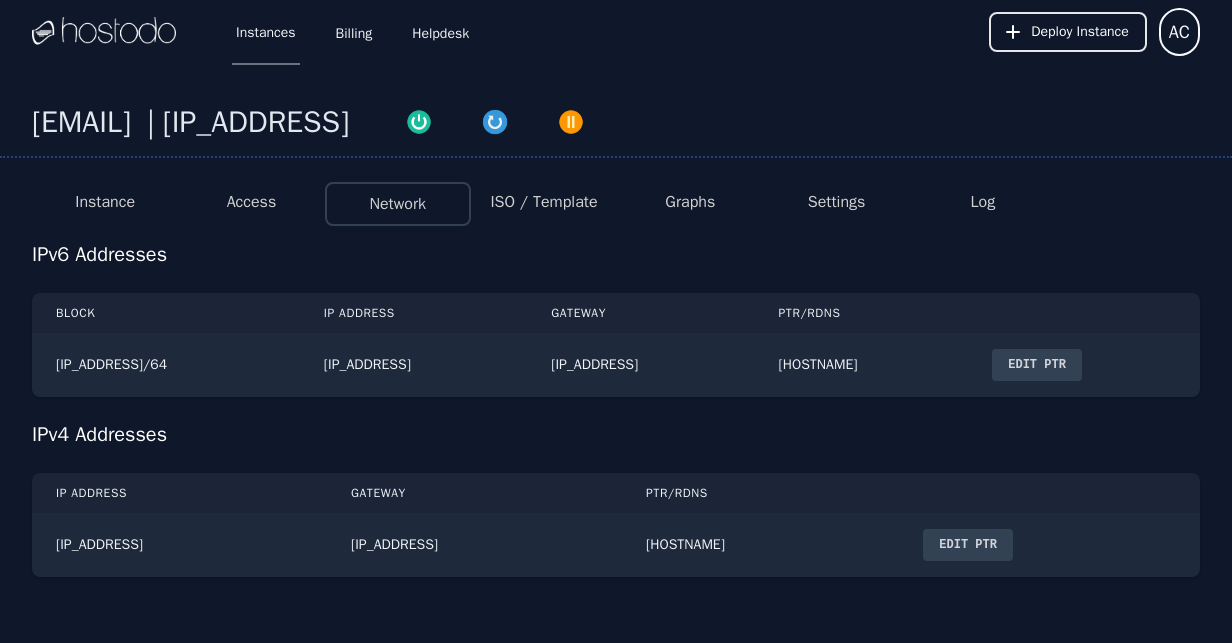 click on "Instance" at bounding box center [105, 202] 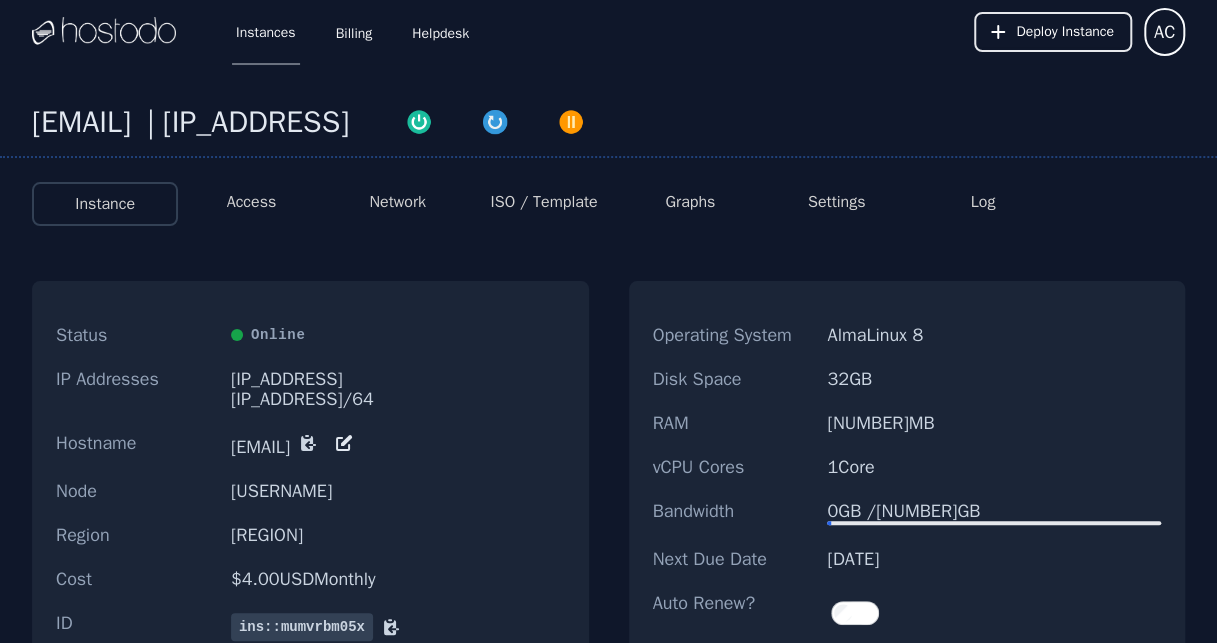 scroll, scrollTop: 297, scrollLeft: 0, axis: vertical 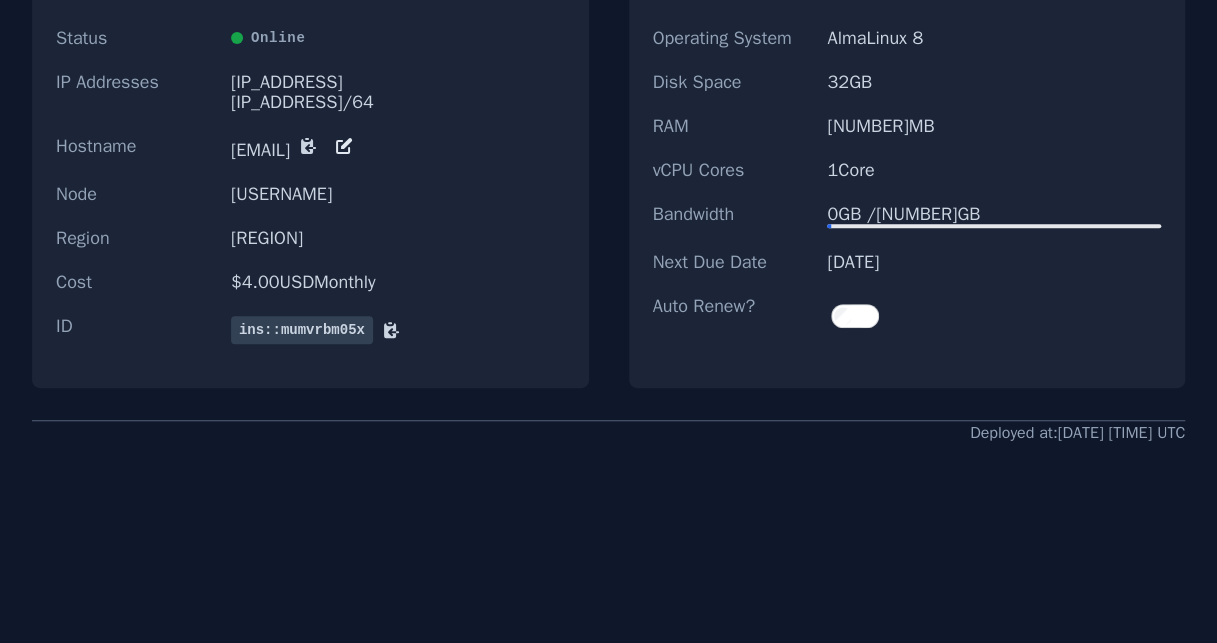 click 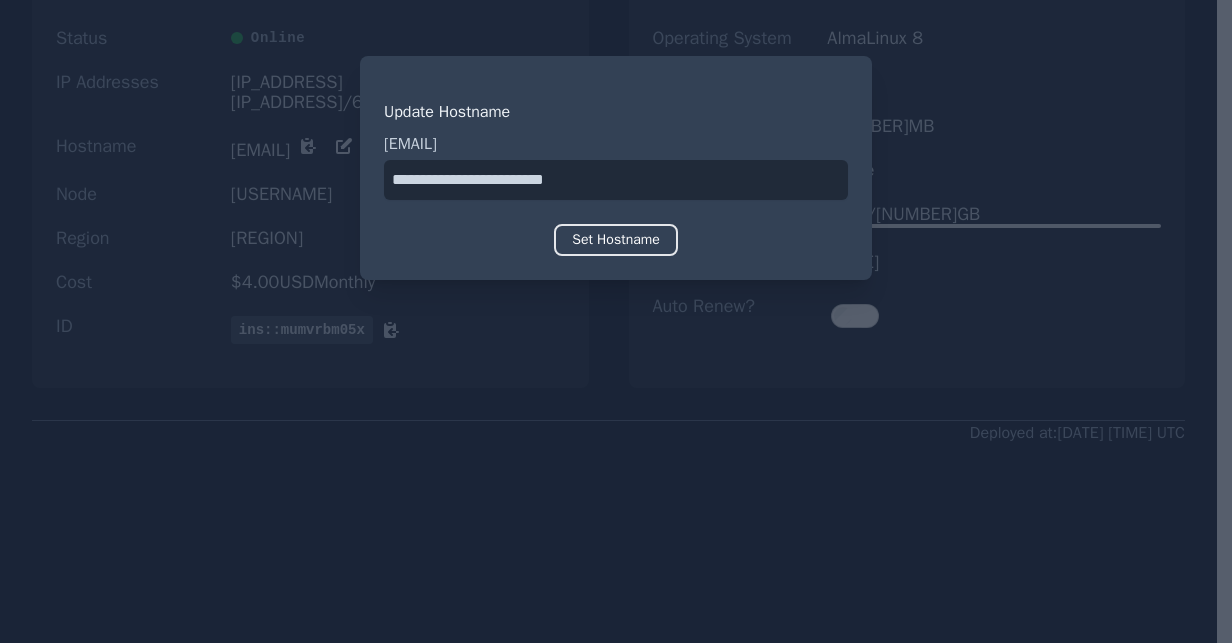 click at bounding box center (616, 180) 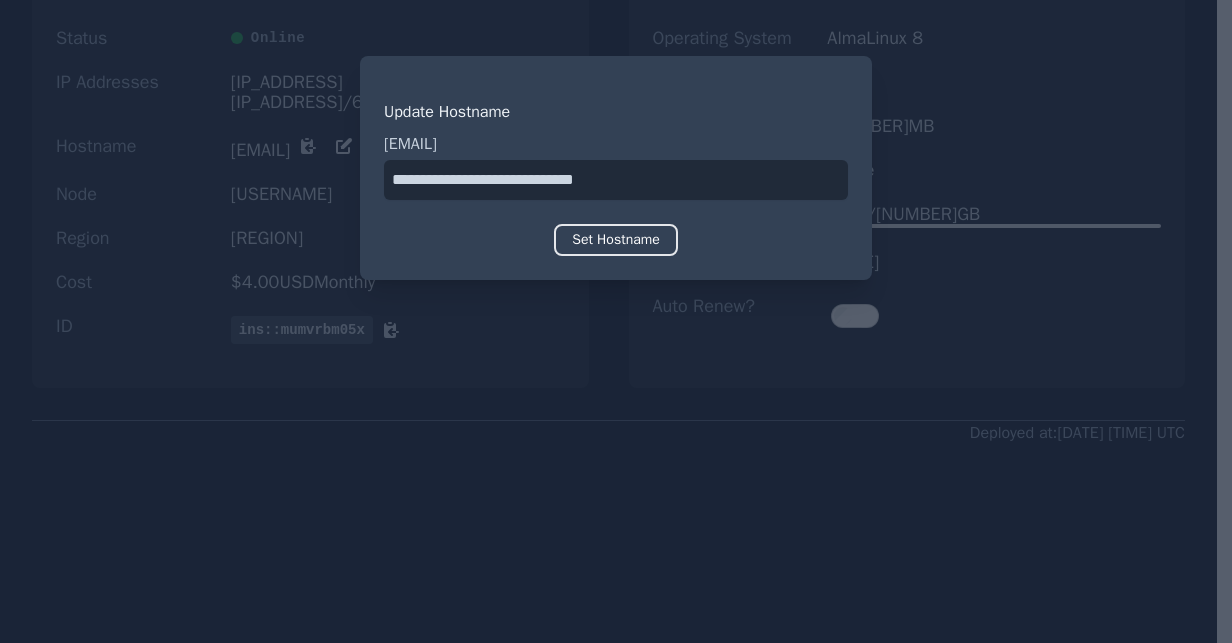 type on "**********" 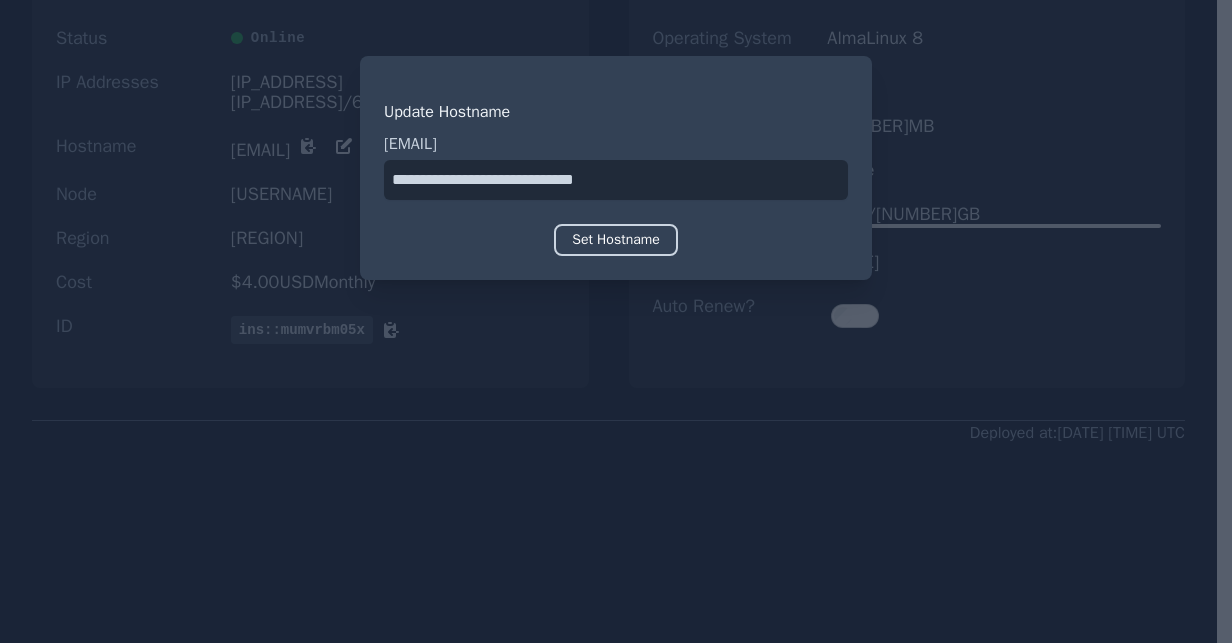 click on "Set Hostname" at bounding box center [616, 240] 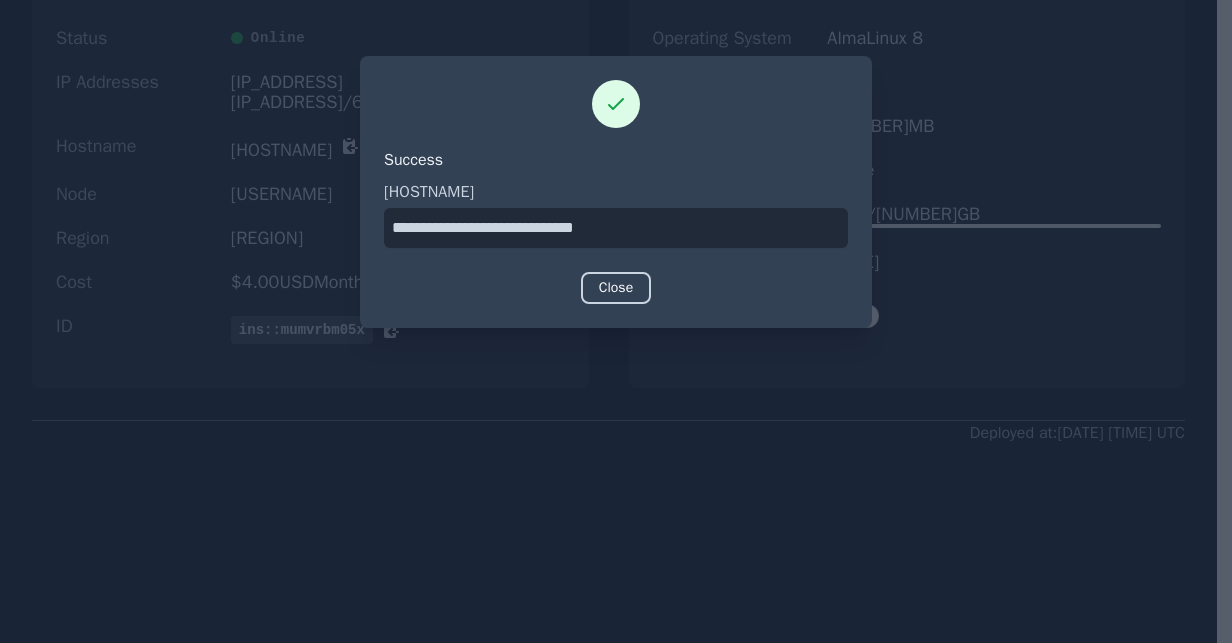 click on "Close" at bounding box center (616, 288) 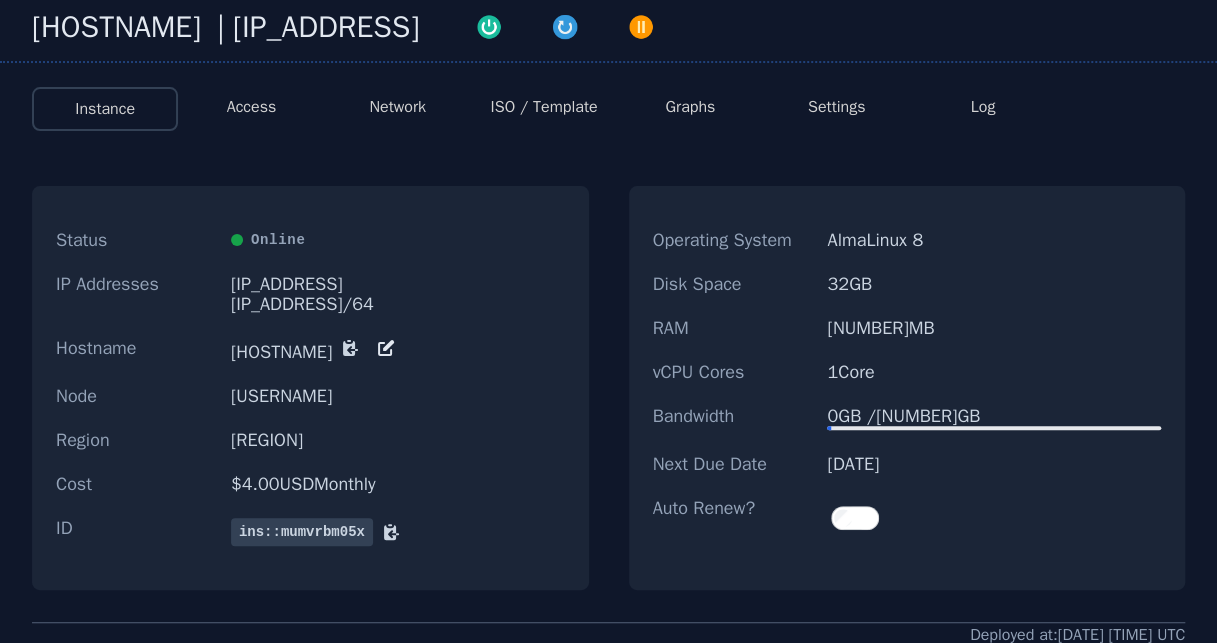 scroll, scrollTop: 0, scrollLeft: 0, axis: both 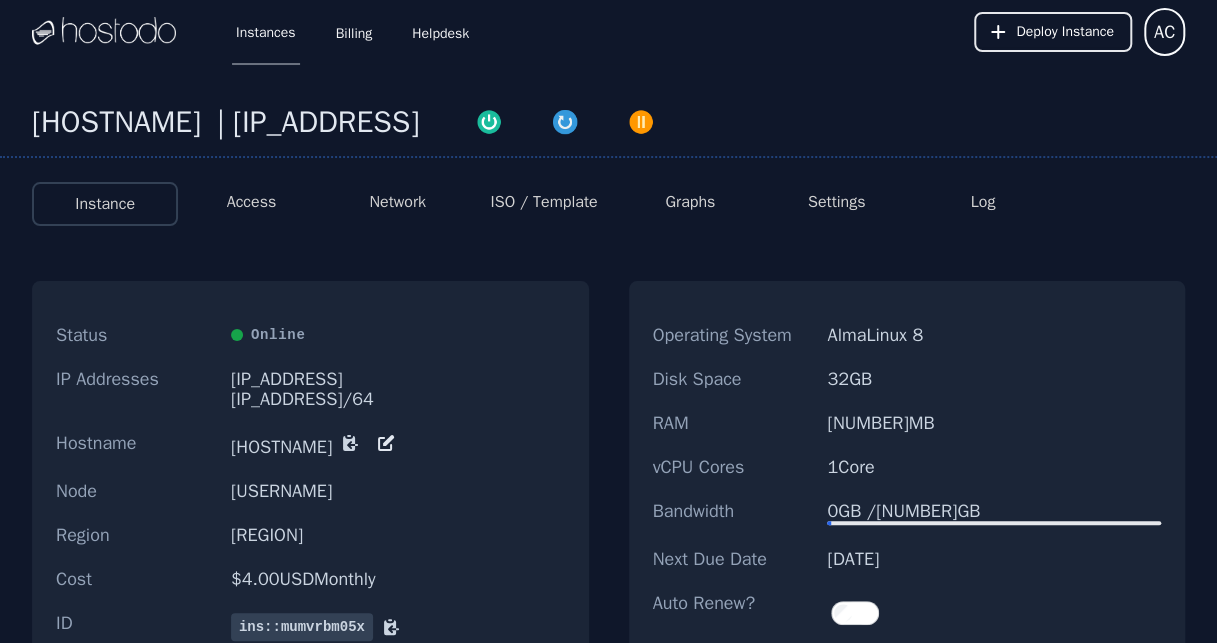 click on "ISO / Template" at bounding box center (543, 202) 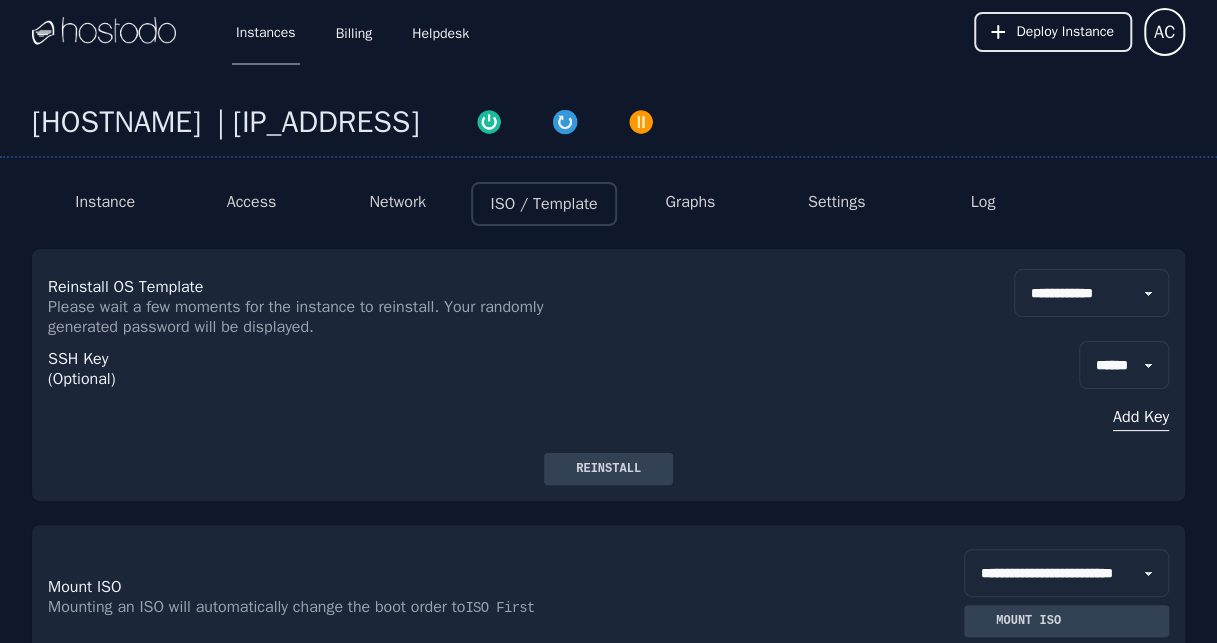 click on "**********" at bounding box center (1091, 293) 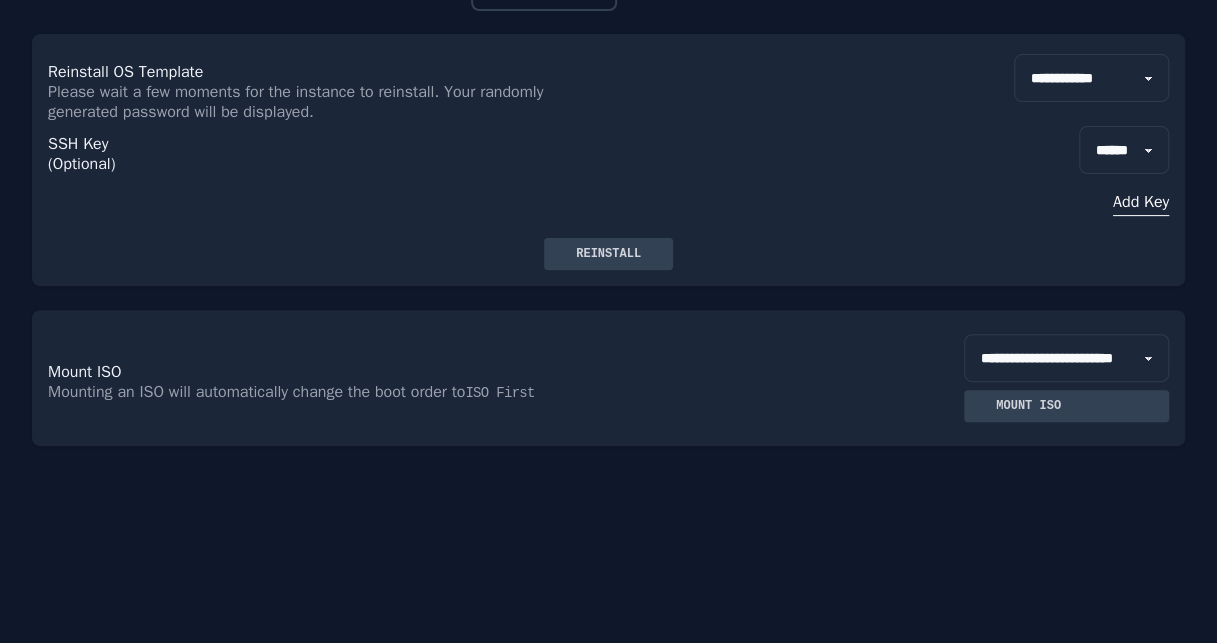 scroll, scrollTop: 218, scrollLeft: 0, axis: vertical 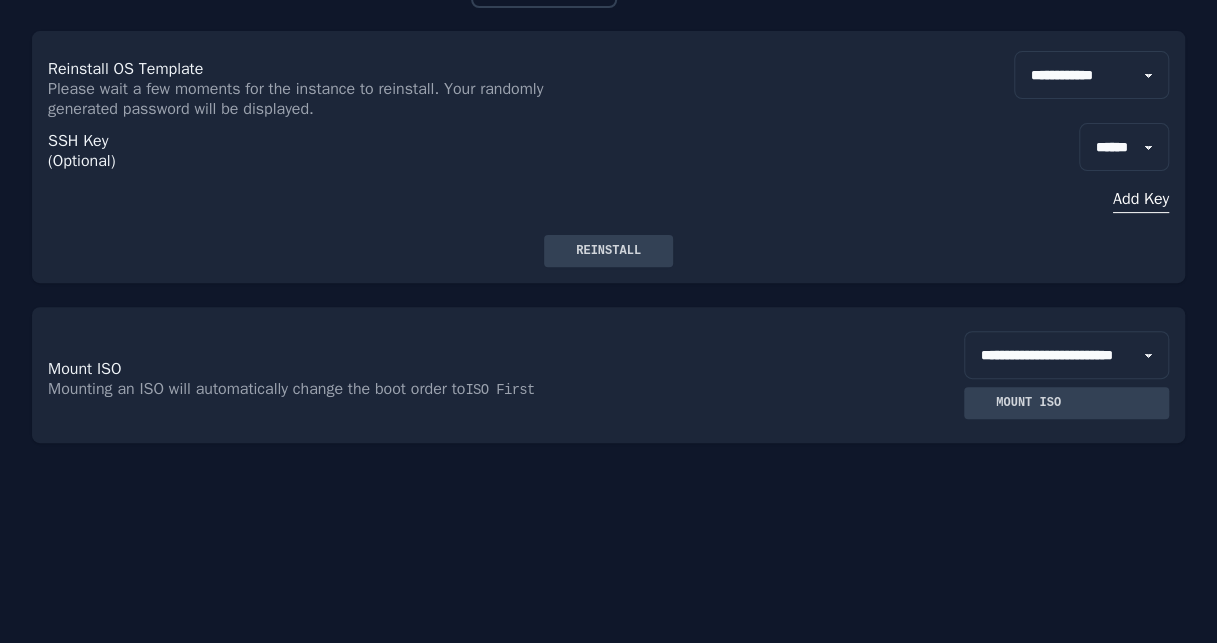 click on "Reinstall" at bounding box center (608, 251) 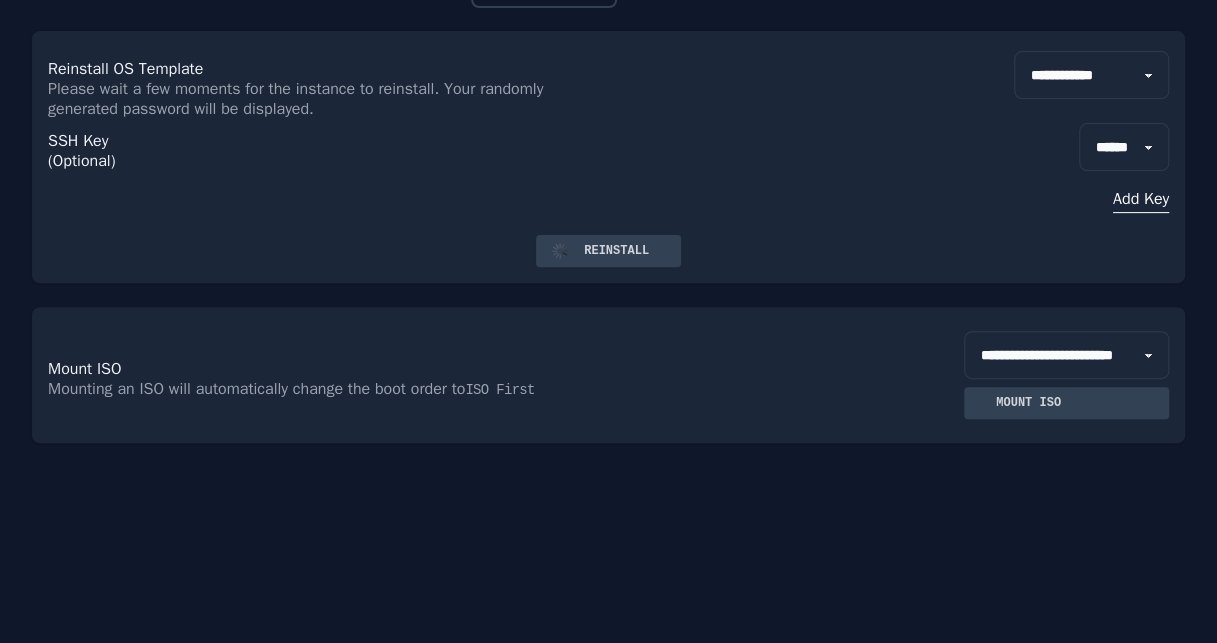 scroll, scrollTop: 0, scrollLeft: 0, axis: both 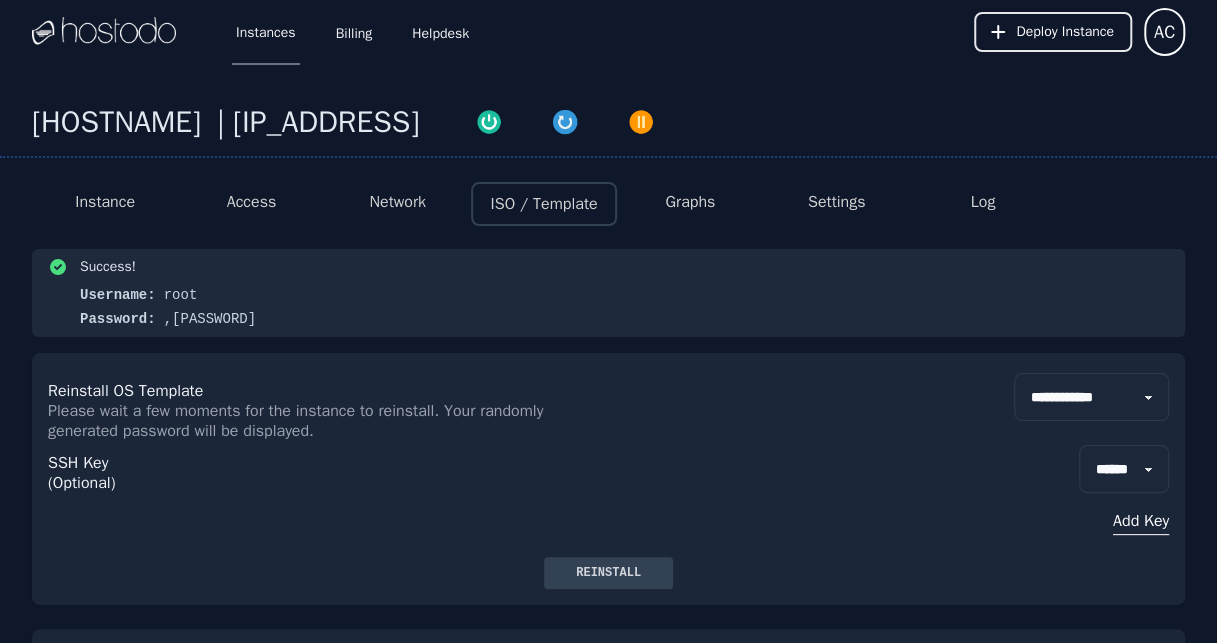 drag, startPoint x: 288, startPoint y: 328, endPoint x: 41, endPoint y: 129, distance: 317.1908 